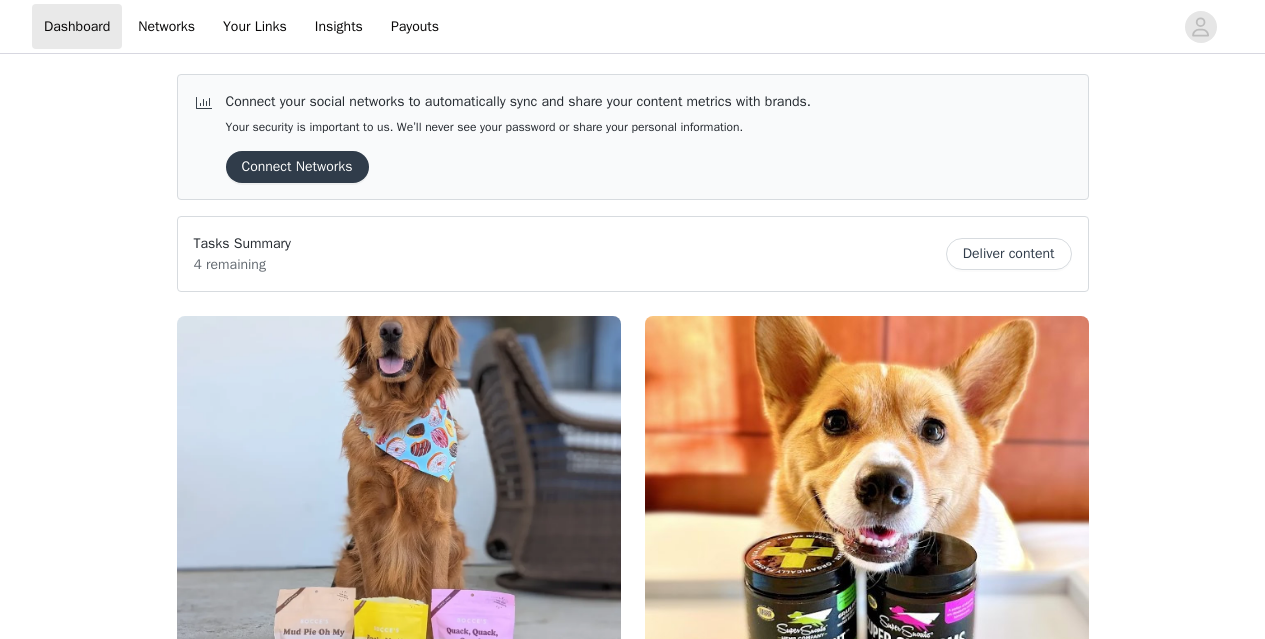 scroll, scrollTop: 0, scrollLeft: 0, axis: both 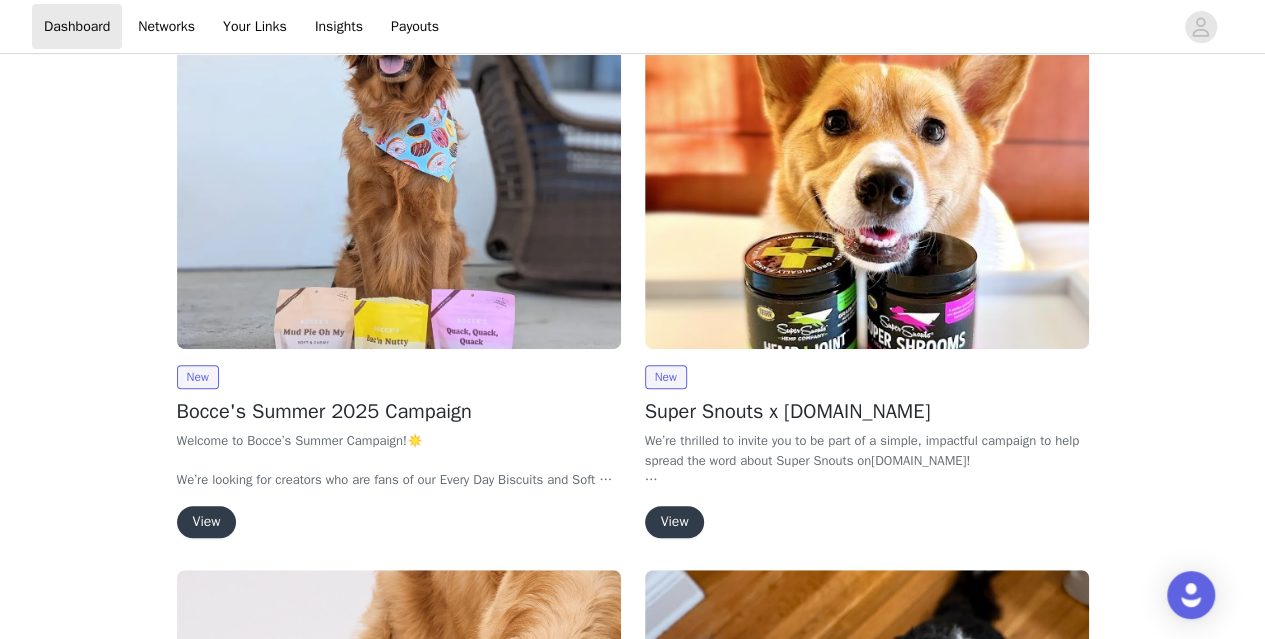 click on "View" at bounding box center [207, 522] 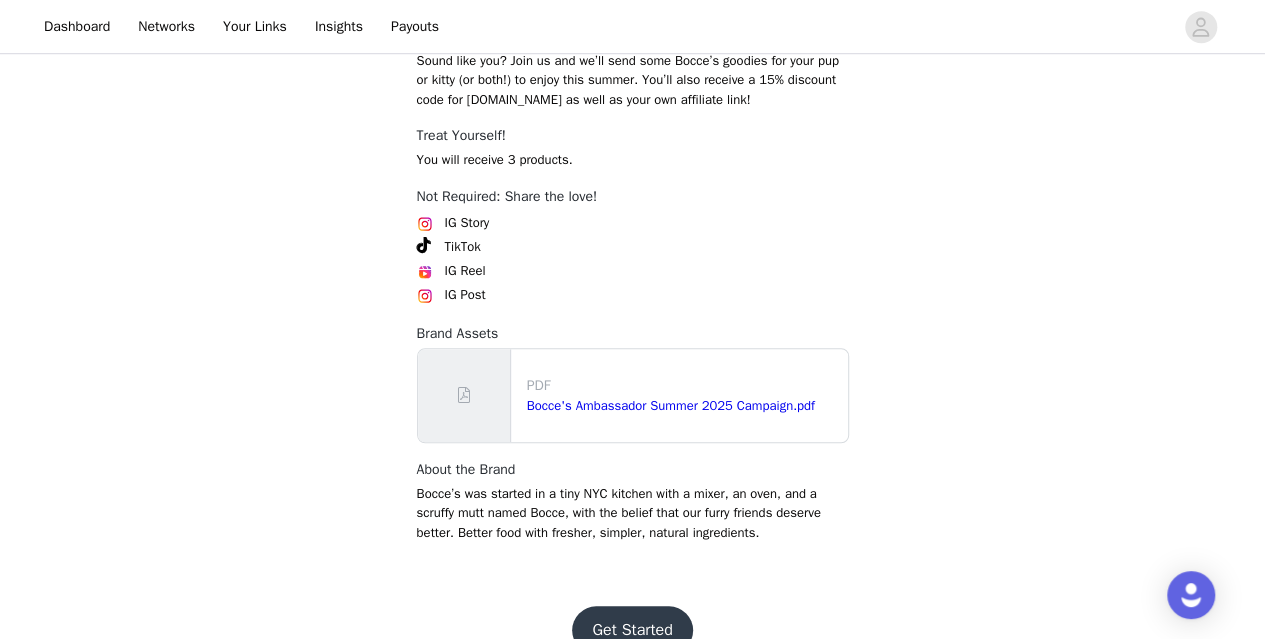 scroll, scrollTop: 738, scrollLeft: 0, axis: vertical 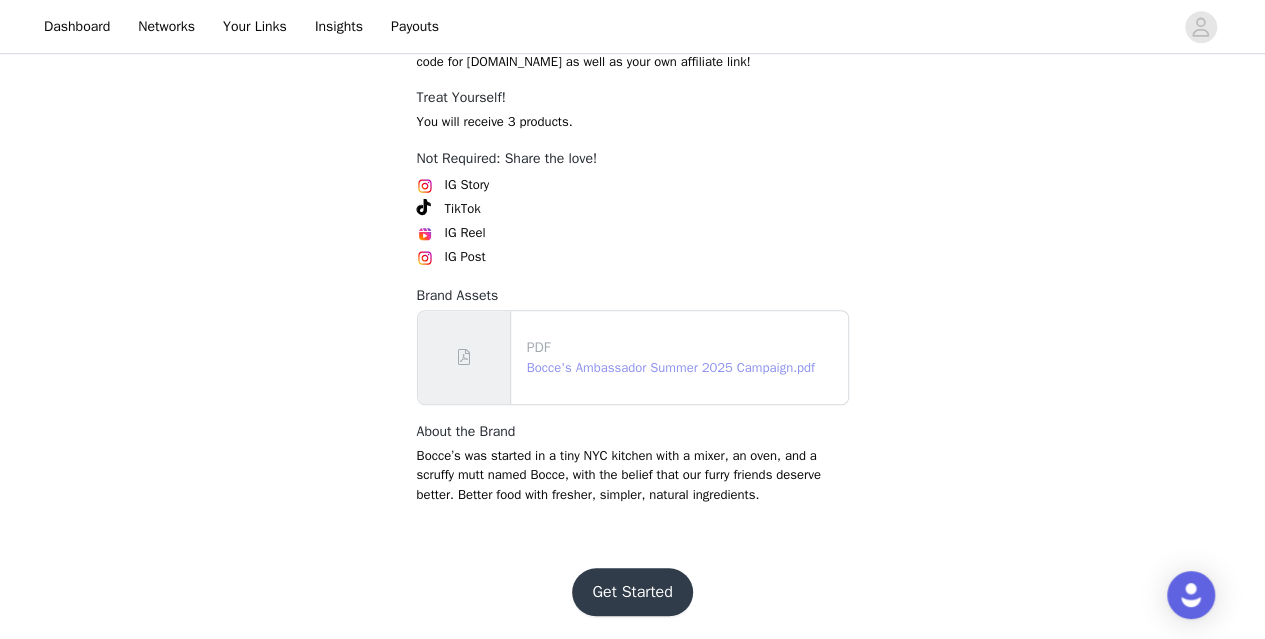 click on "Bocce's Ambassador Summer 2025 Campaign.pdf" at bounding box center [671, 367] 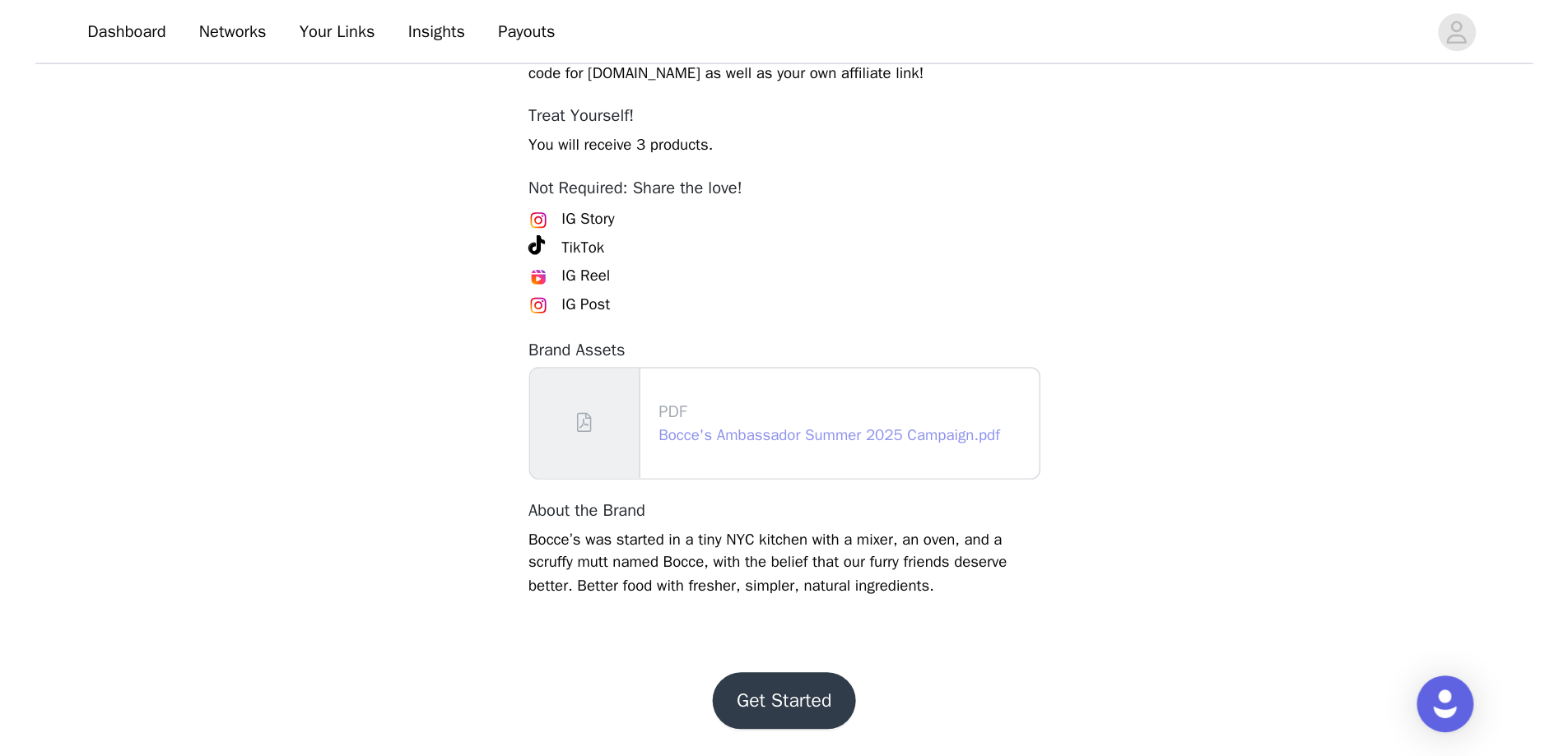 scroll, scrollTop: 378, scrollLeft: 0, axis: vertical 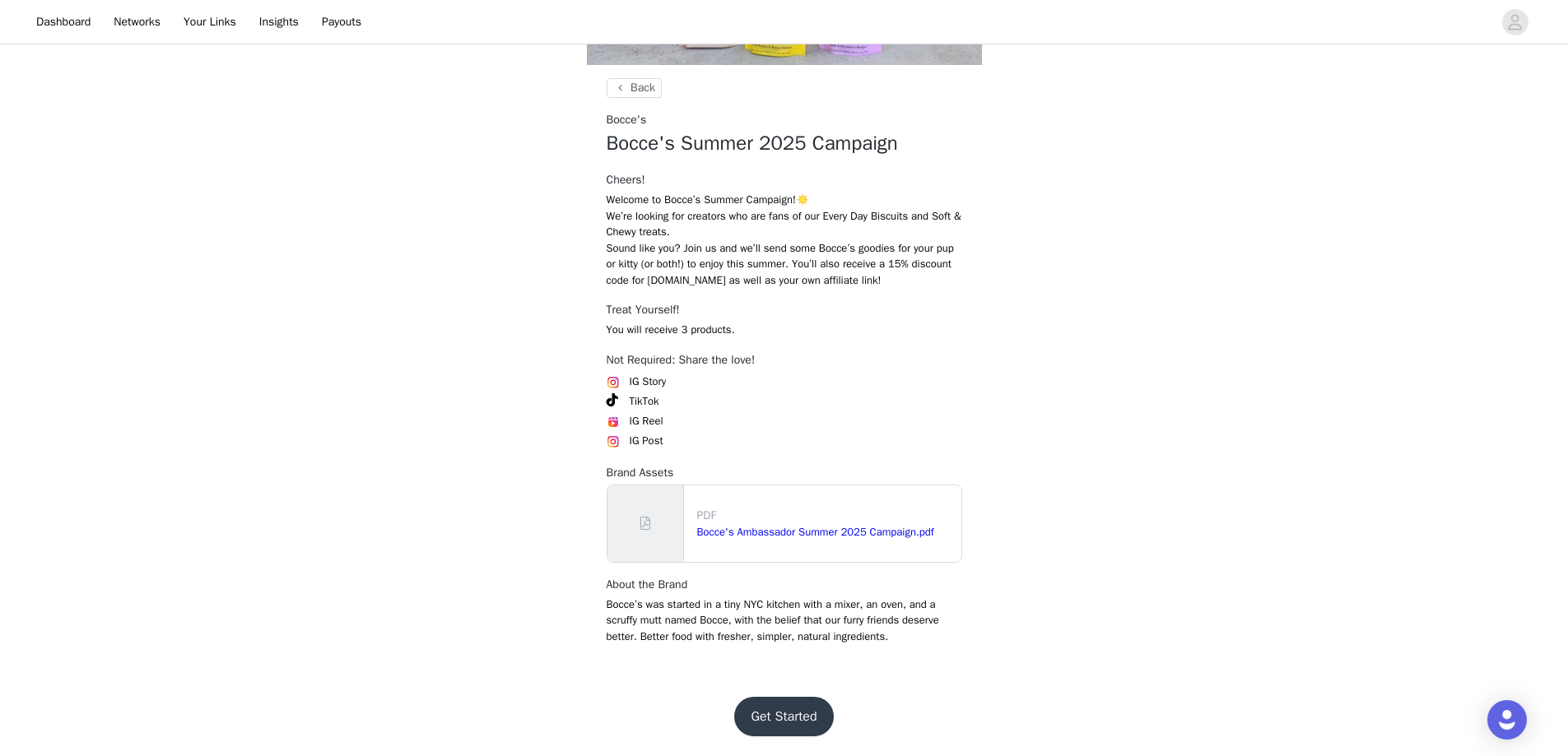 click on "Get Started" at bounding box center (784, 717) 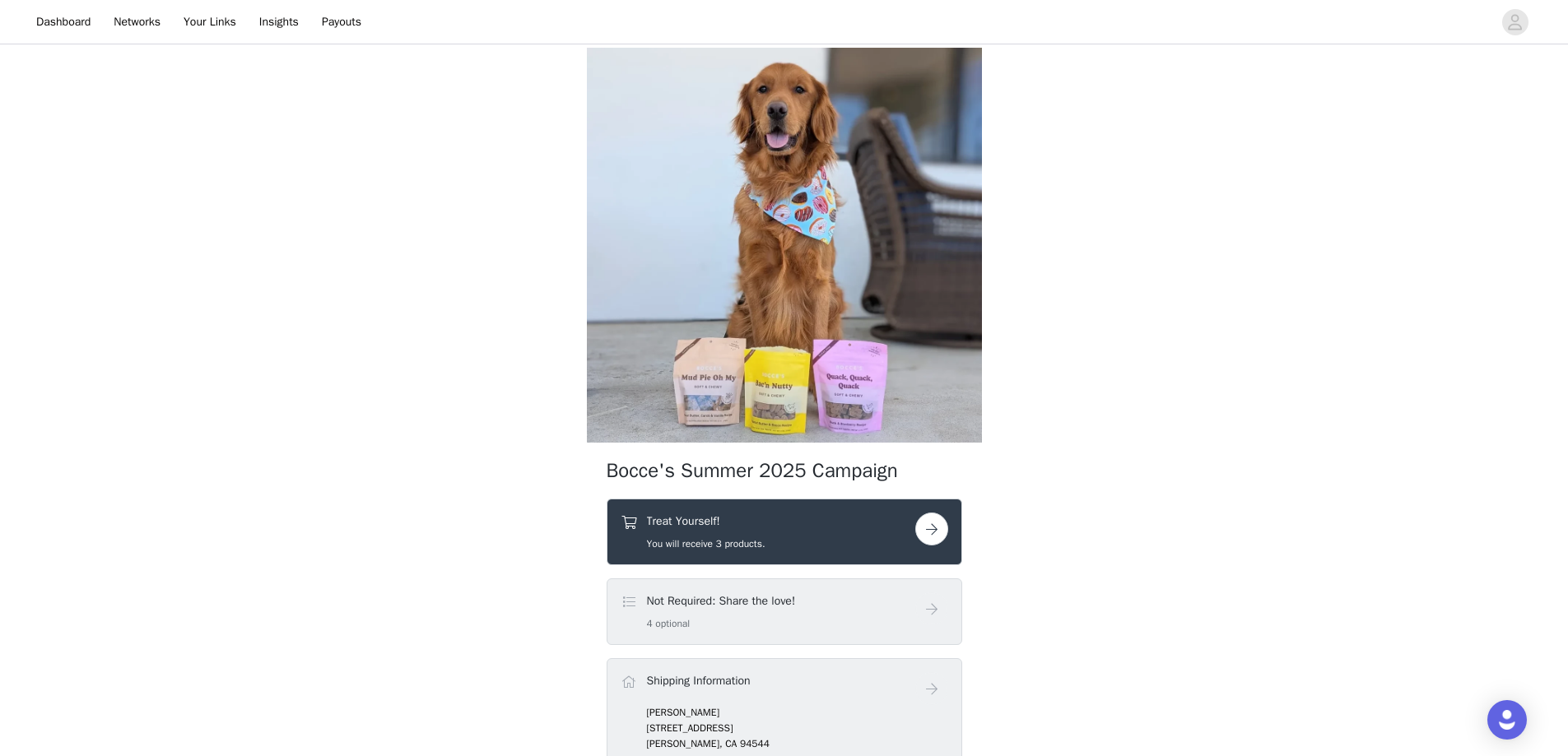 scroll, scrollTop: 82, scrollLeft: 0, axis: vertical 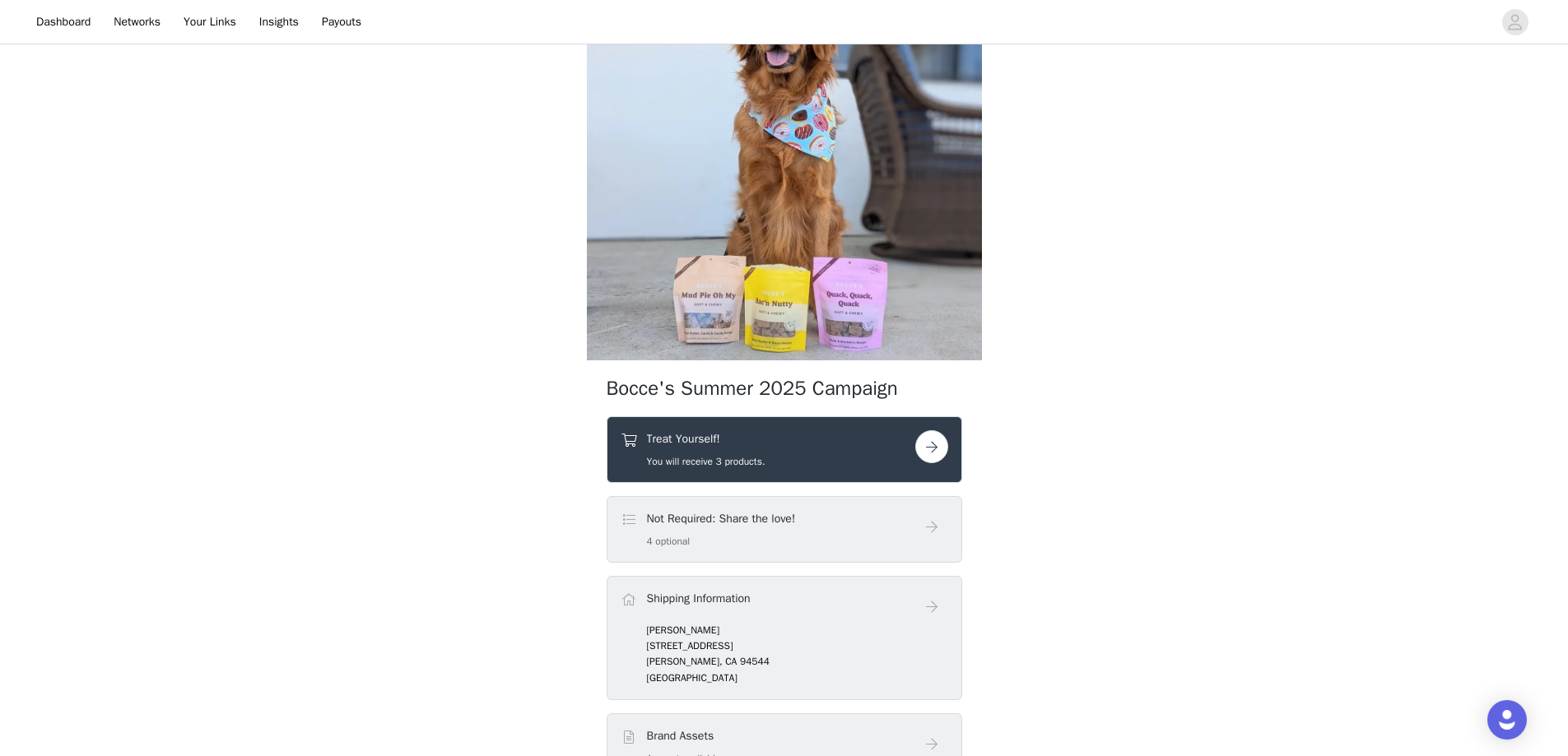 click at bounding box center (932, 447) 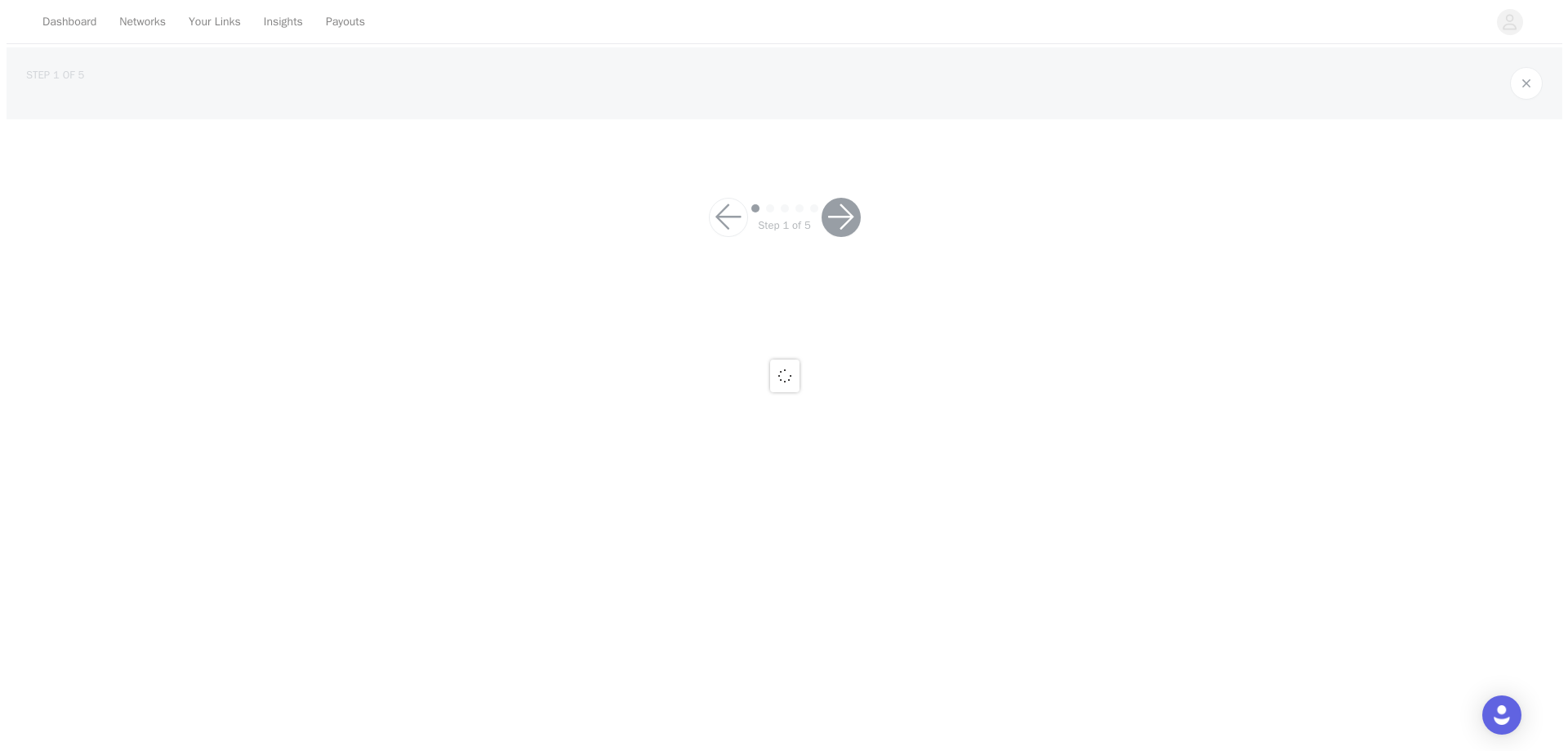 scroll, scrollTop: 0, scrollLeft: 0, axis: both 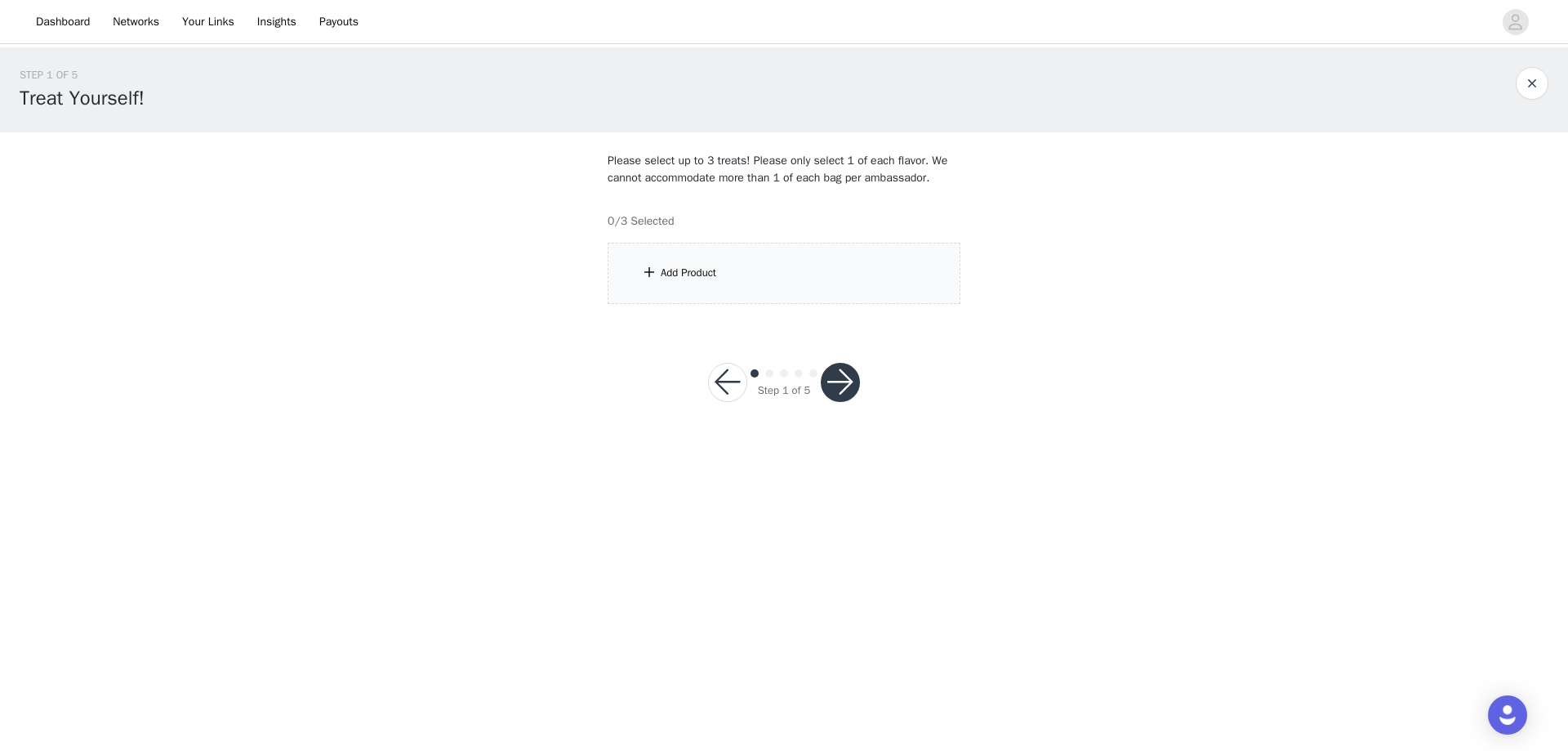 click on "Add Product" at bounding box center (688, 273) 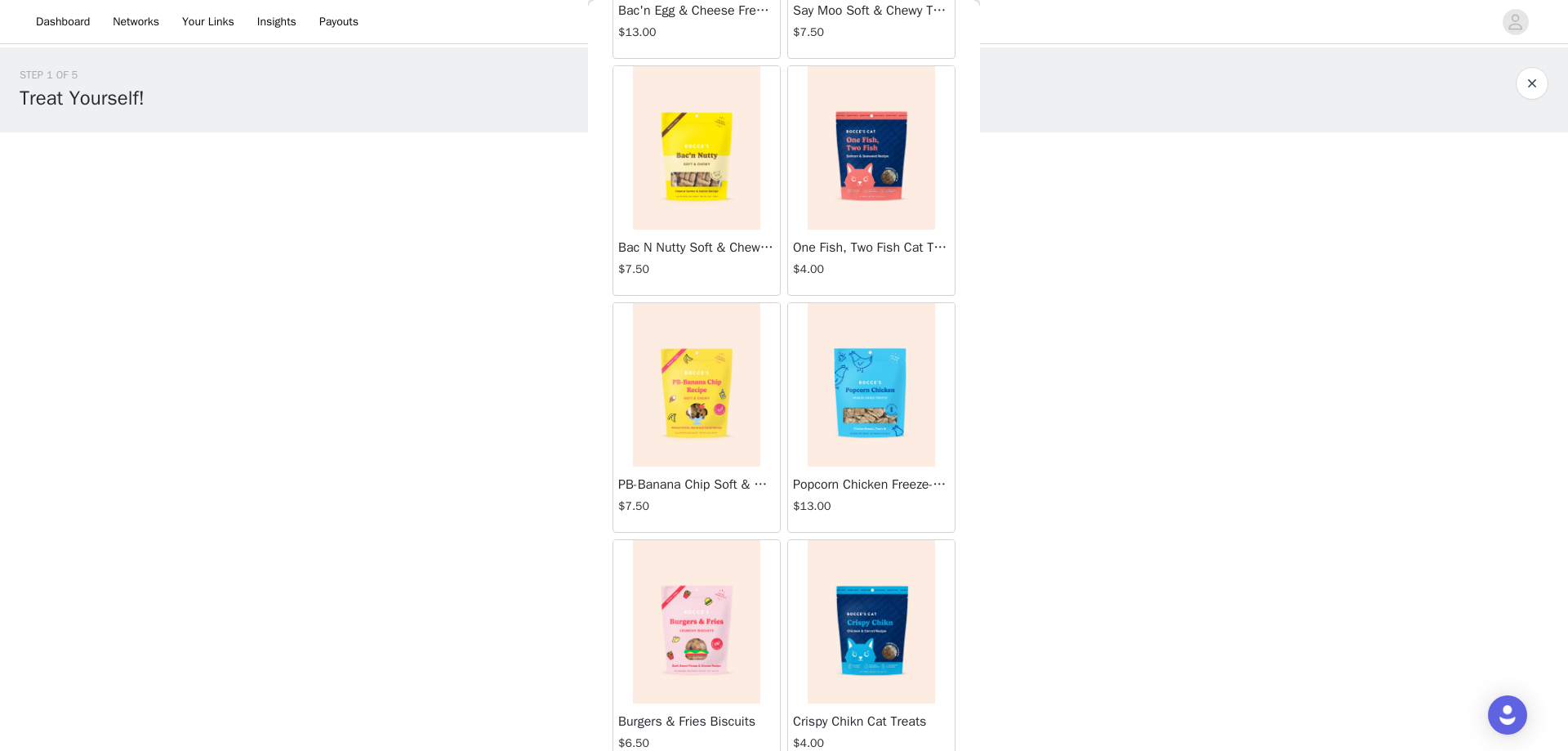 scroll, scrollTop: 572, scrollLeft: 0, axis: vertical 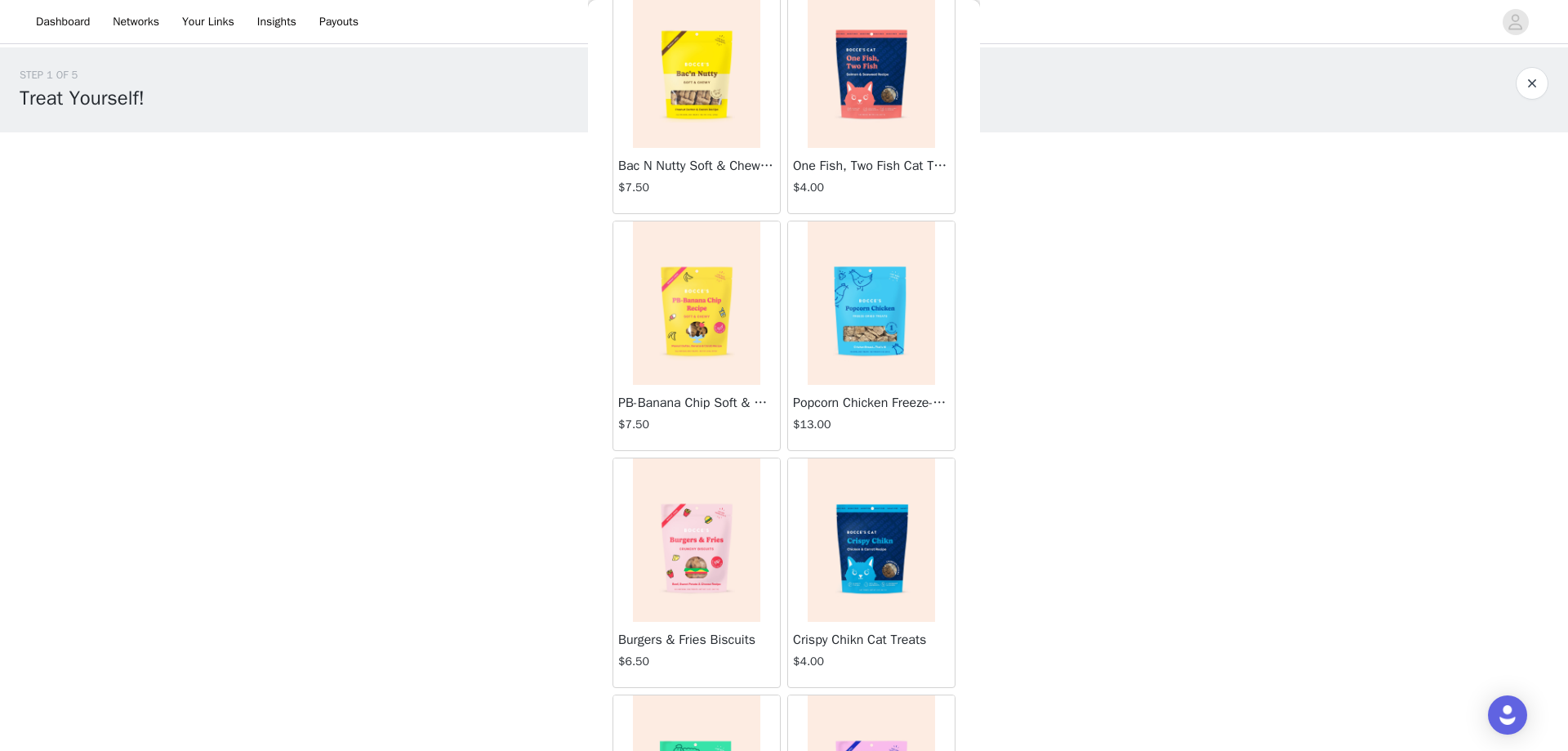 click on "Popcorn Chicken Freeze-Dried" at bounding box center (871, 403) 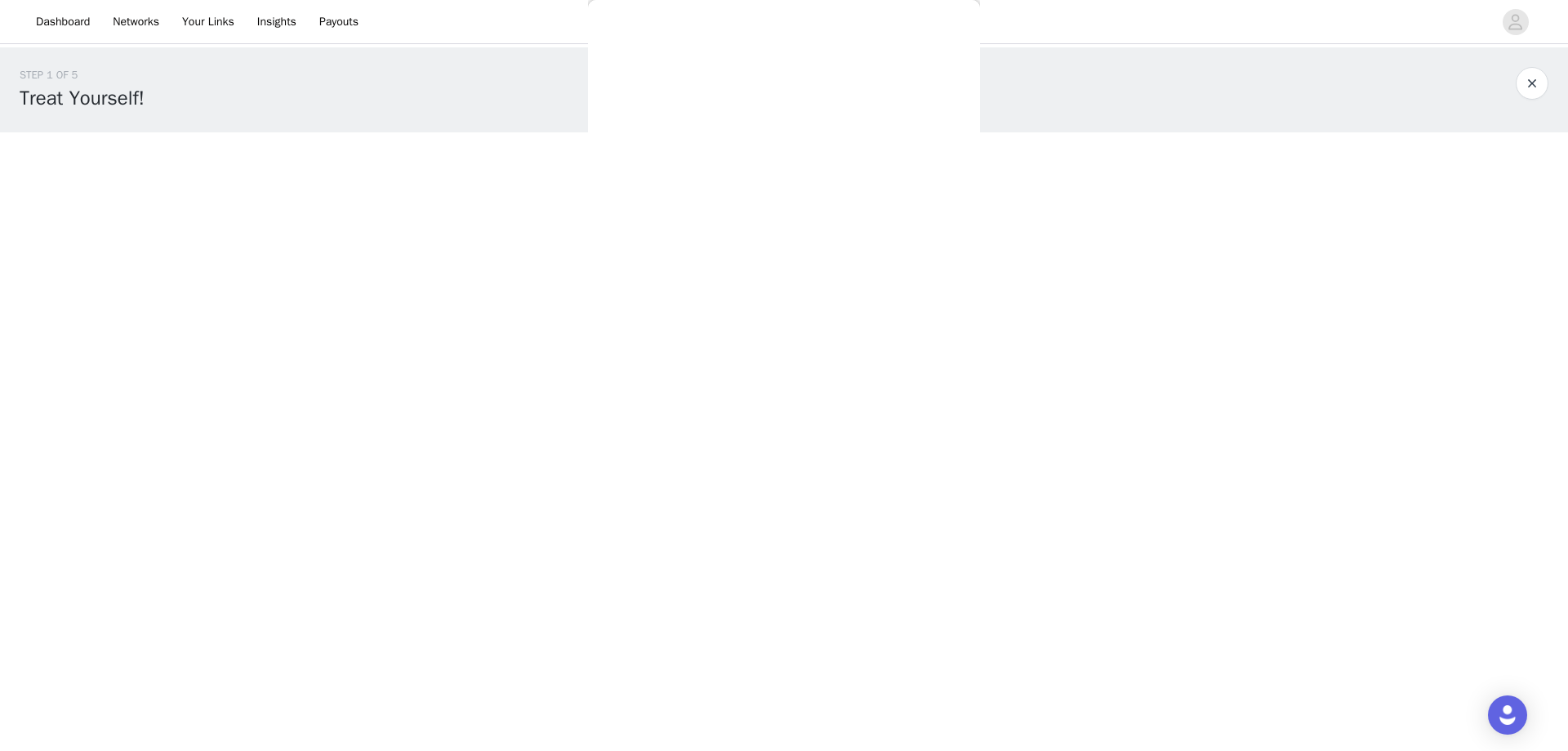 scroll, scrollTop: 0, scrollLeft: 0, axis: both 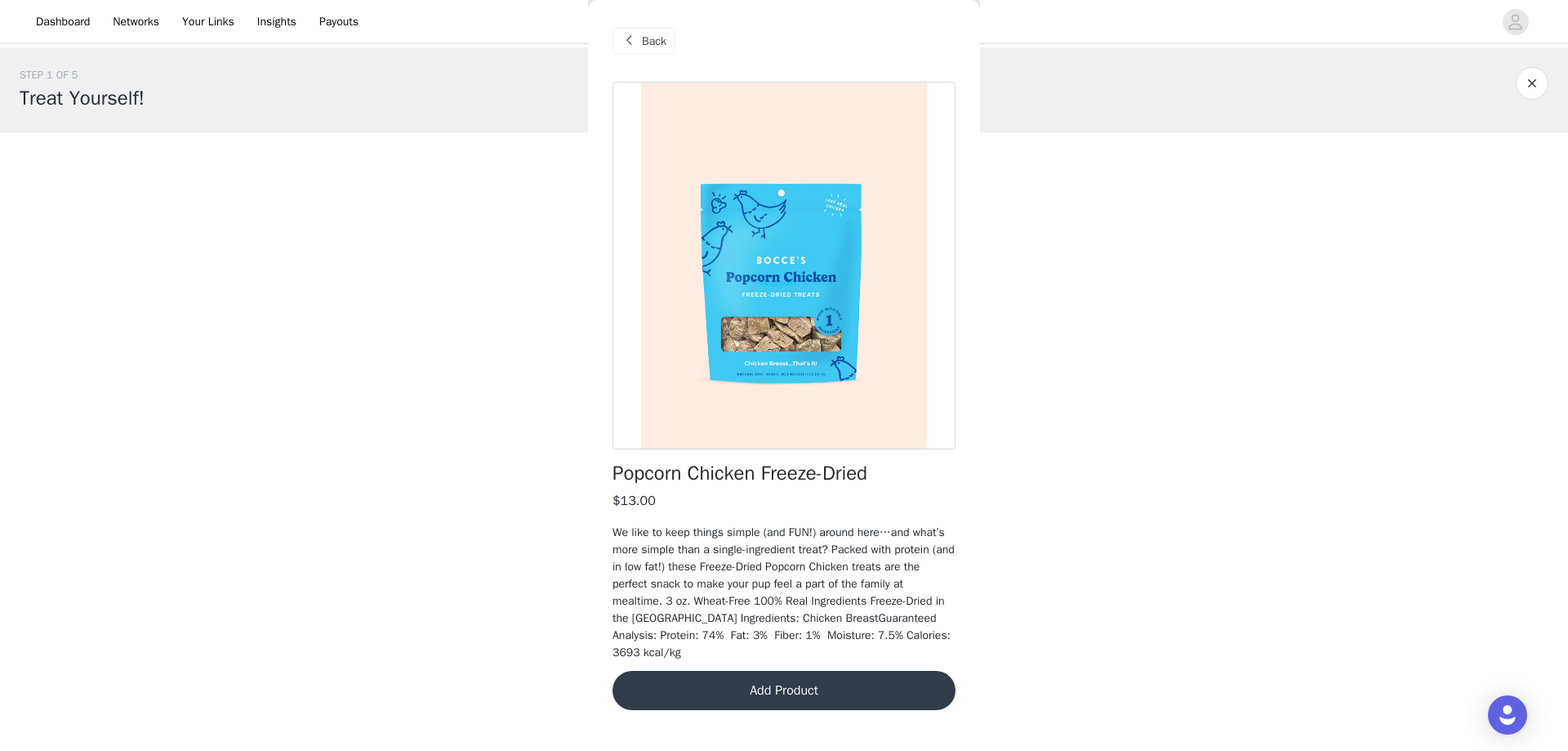 click on "Add Product" at bounding box center [784, 691] 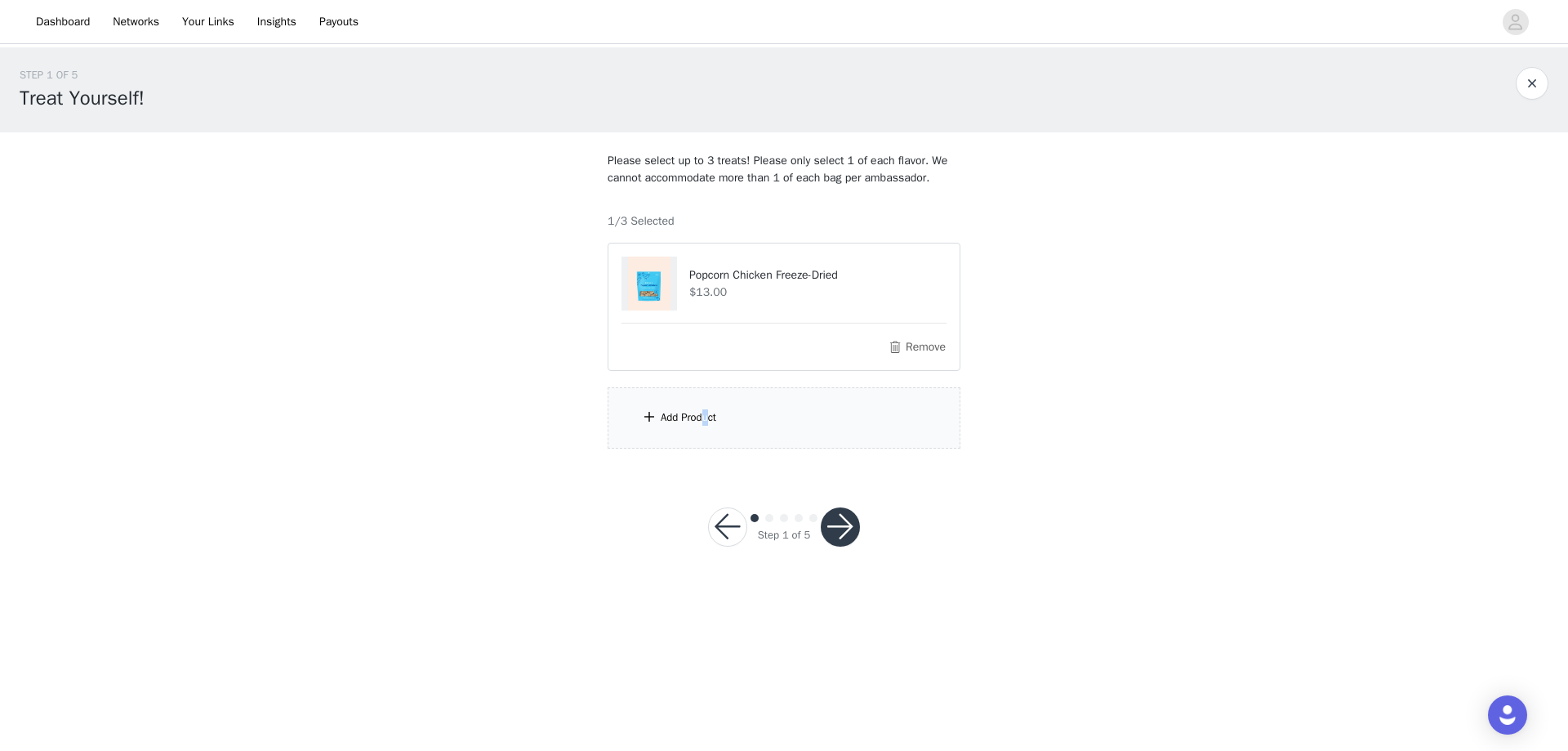 click on "Add Product" at bounding box center [688, 418] 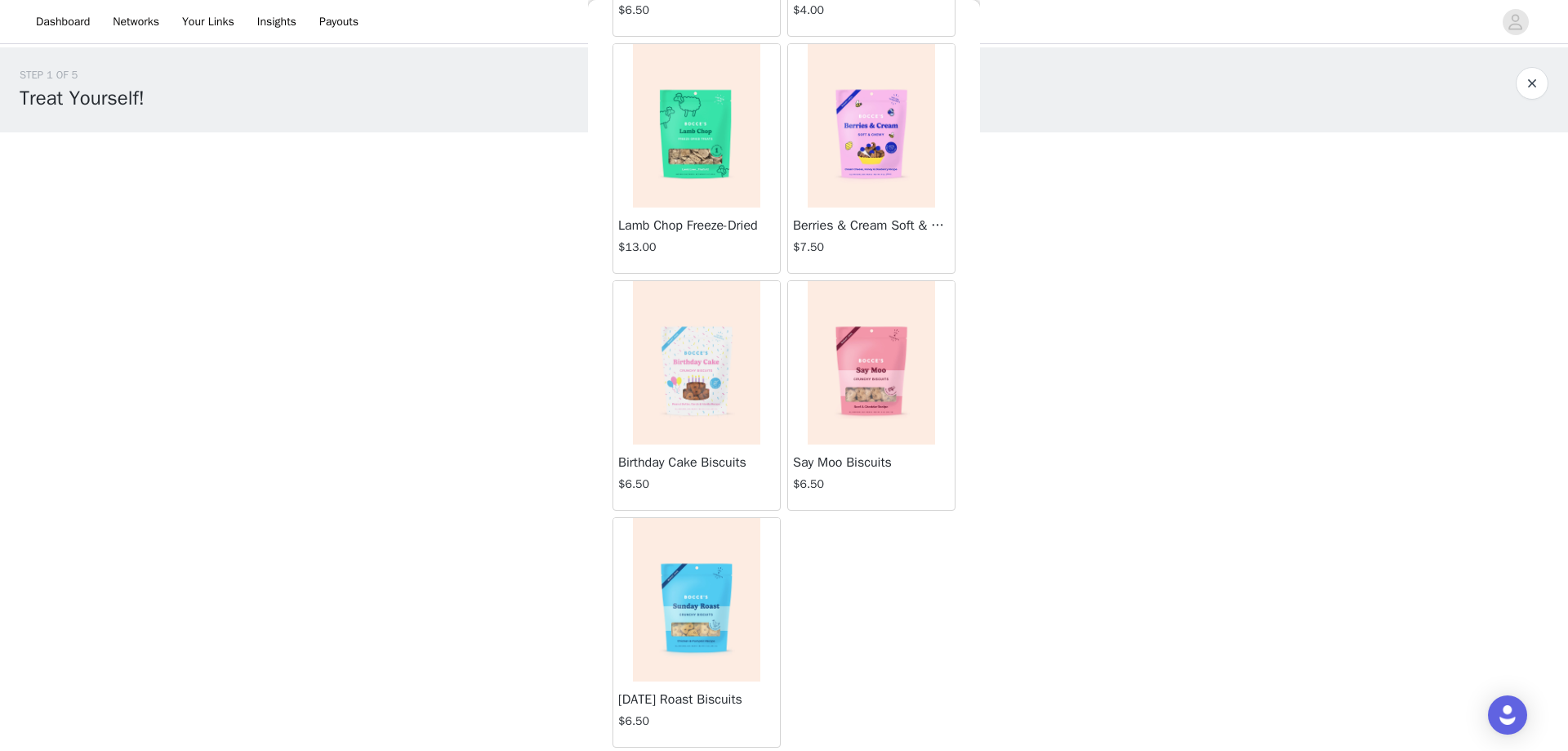 scroll, scrollTop: 1142, scrollLeft: 0, axis: vertical 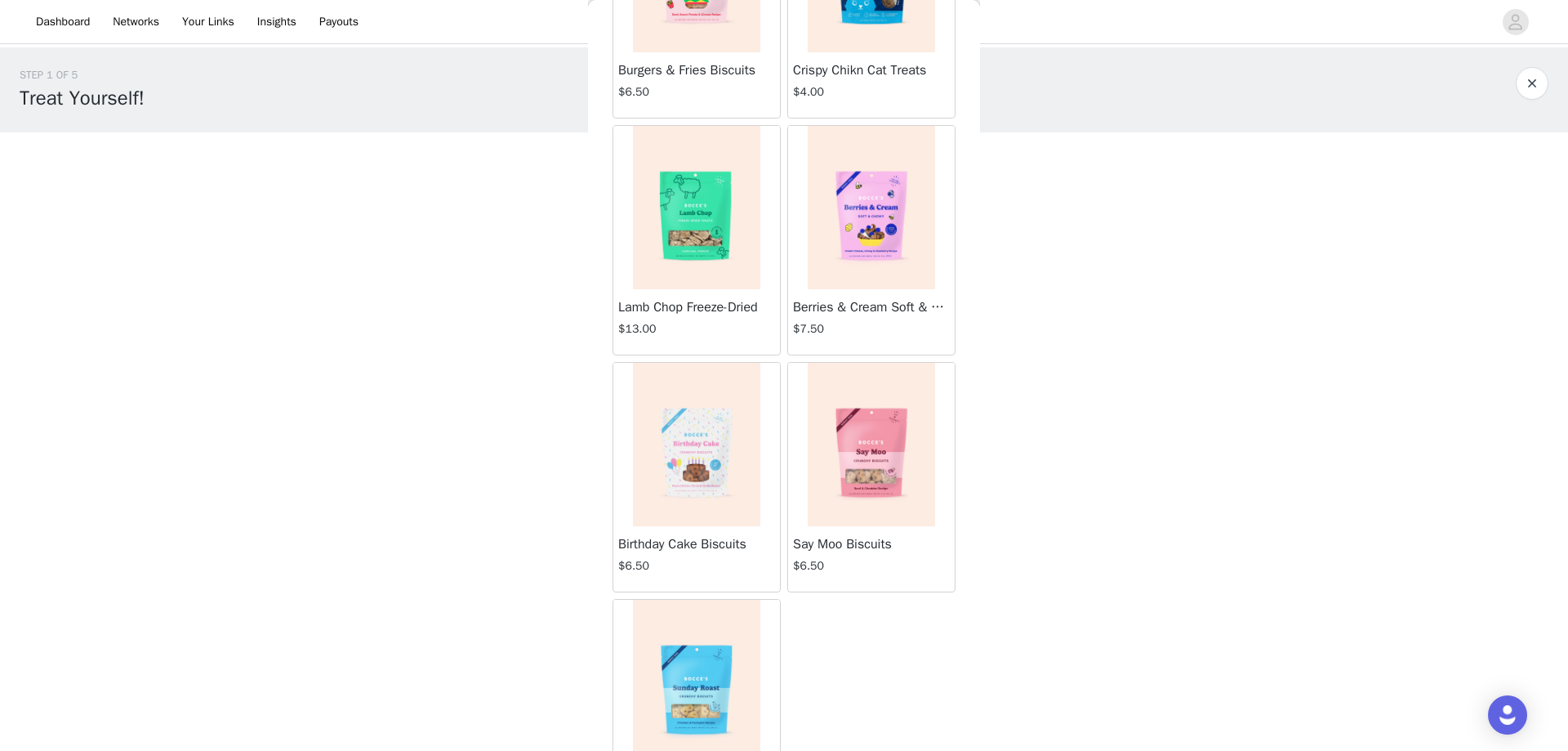click on "Lamb Chop Freeze-Dried" at bounding box center [697, 307] 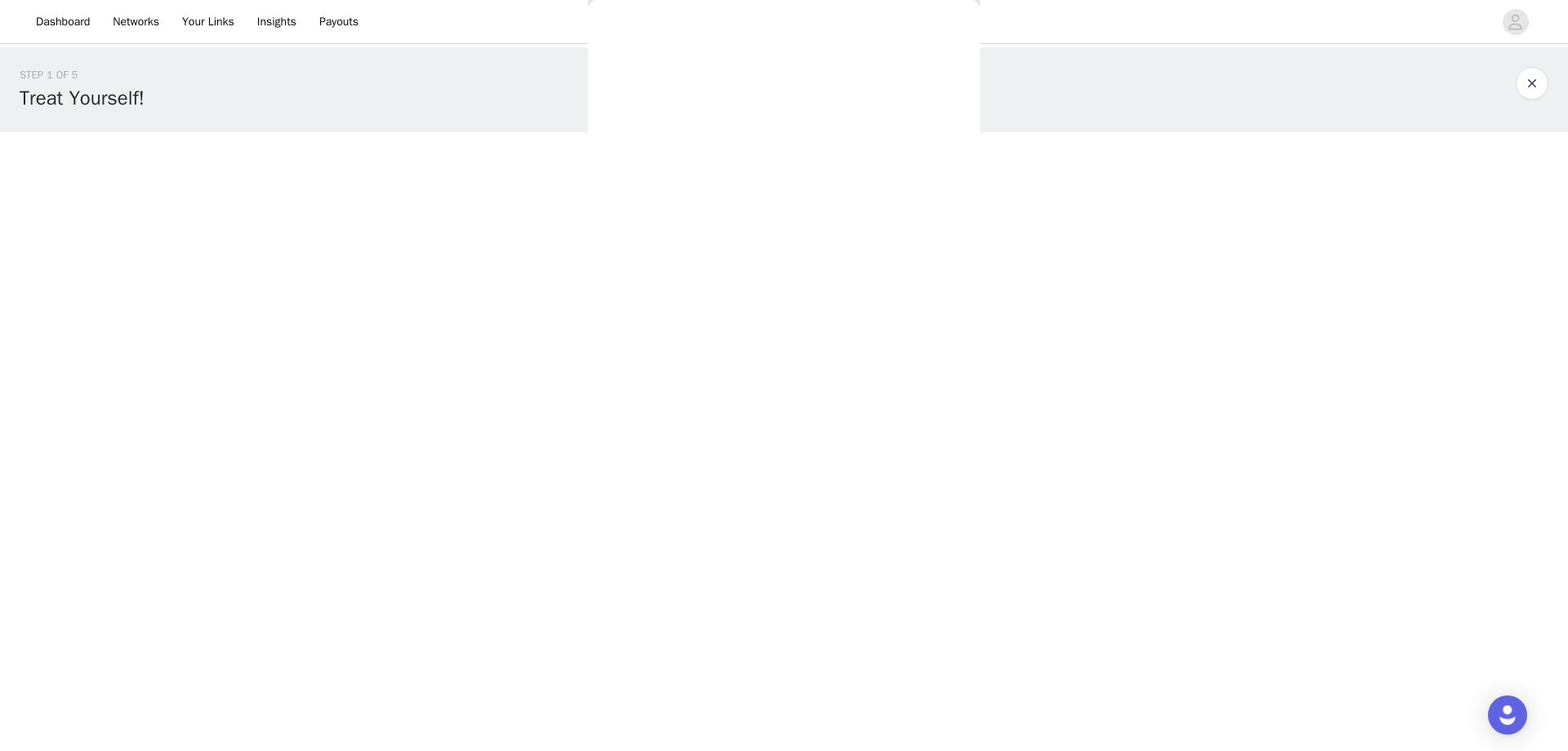 scroll, scrollTop: 0, scrollLeft: 0, axis: both 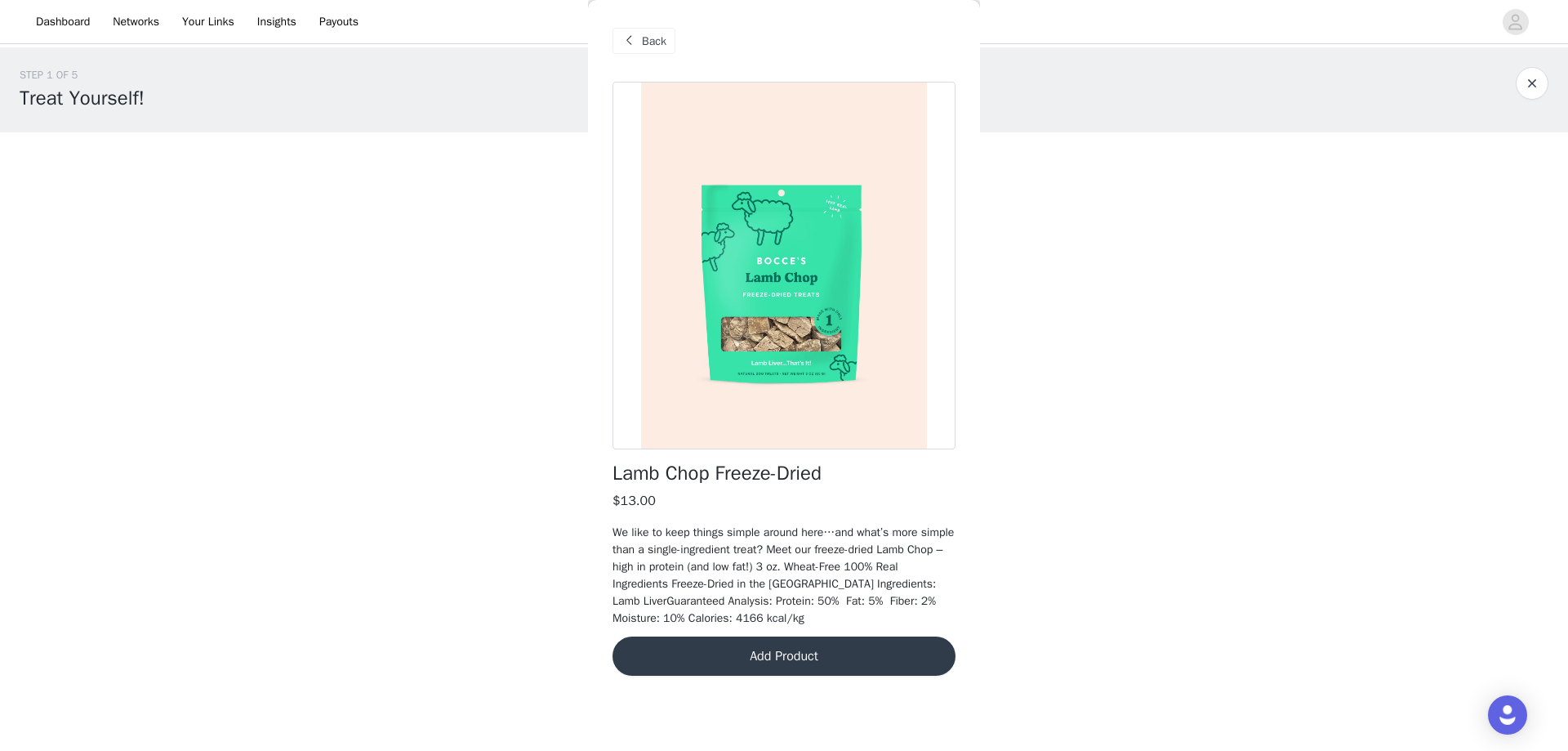 click on "Add Product" at bounding box center (784, 656) 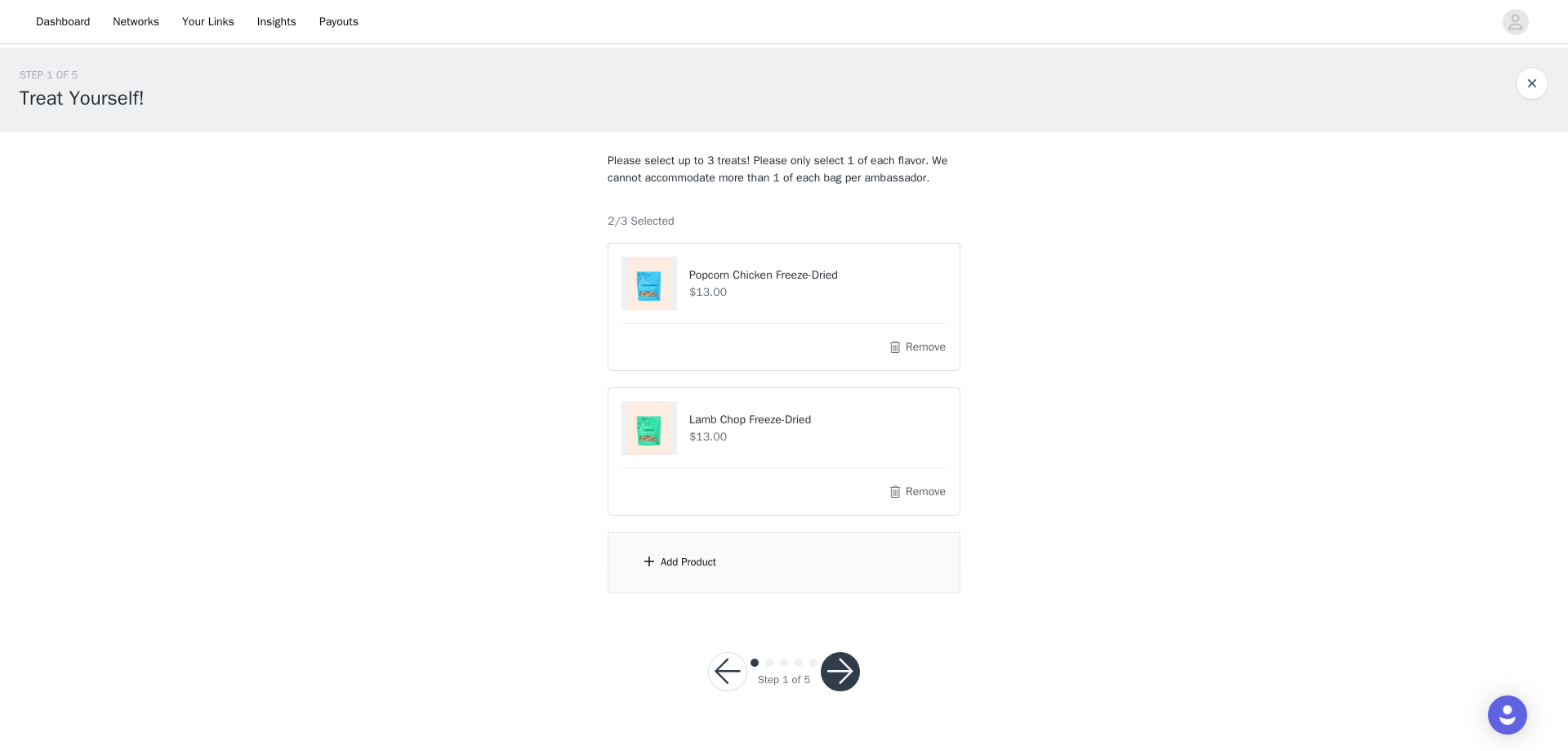 click on "Add Product" at bounding box center (688, 562) 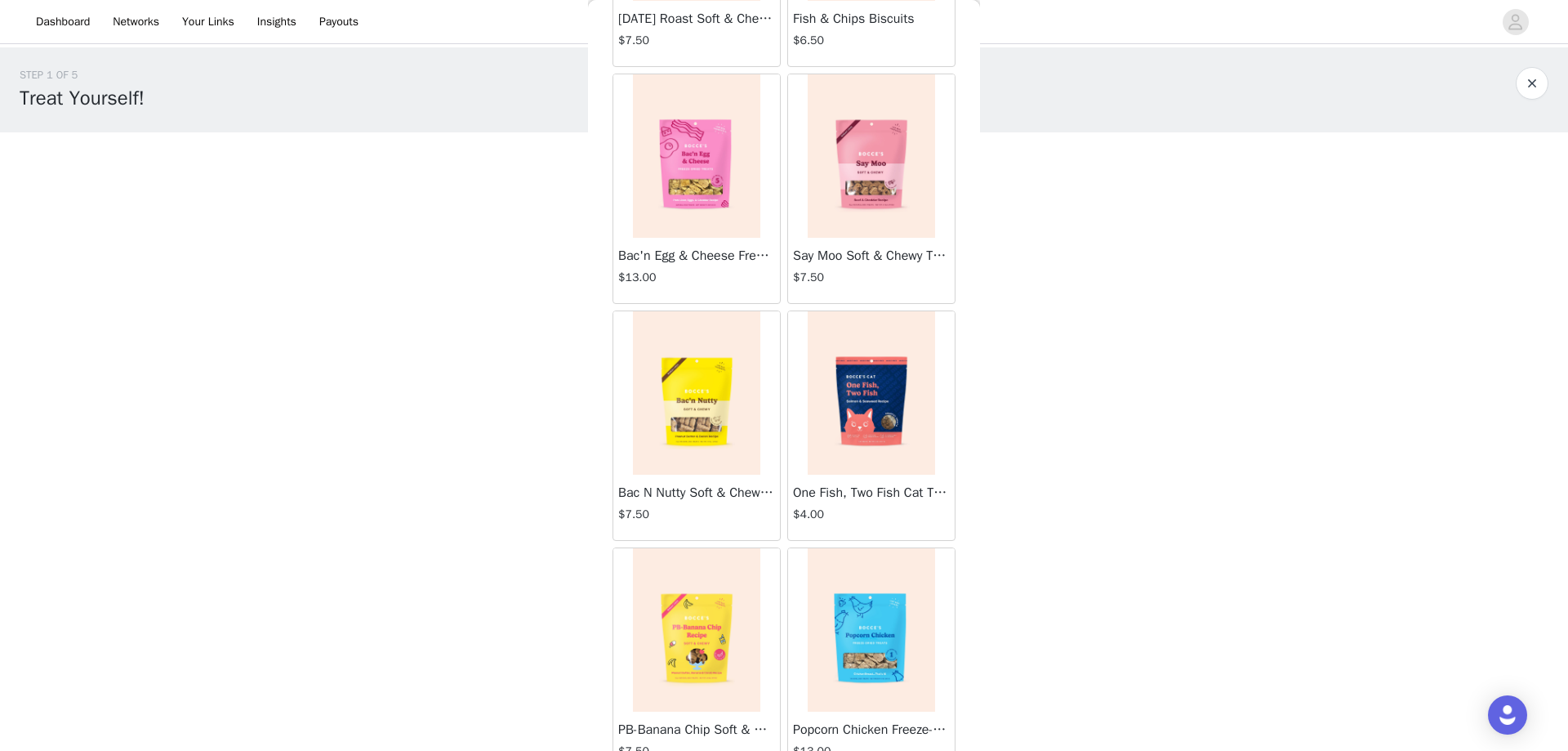 scroll, scrollTop: 327, scrollLeft: 0, axis: vertical 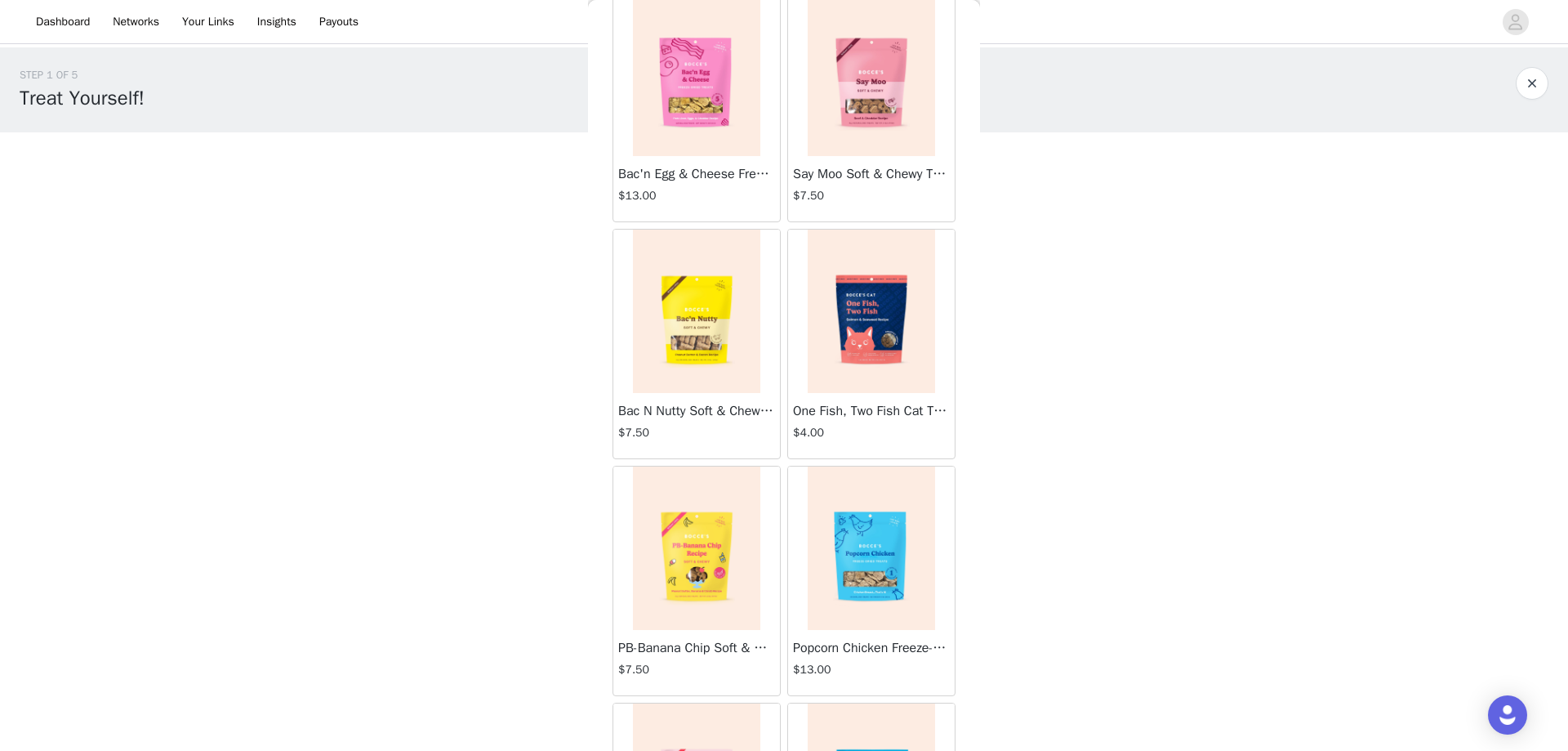click at bounding box center [871, 548] 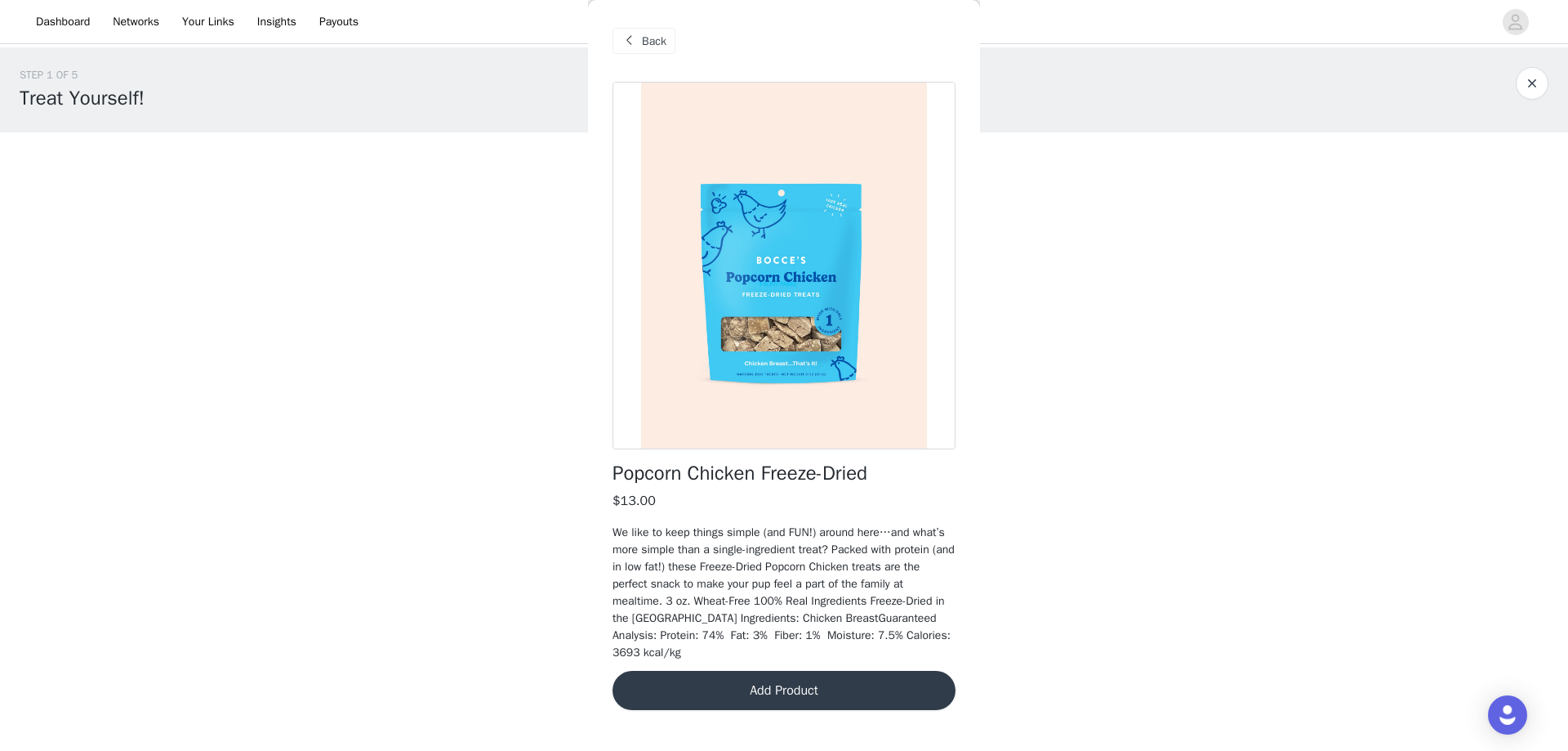 scroll, scrollTop: 0, scrollLeft: 0, axis: both 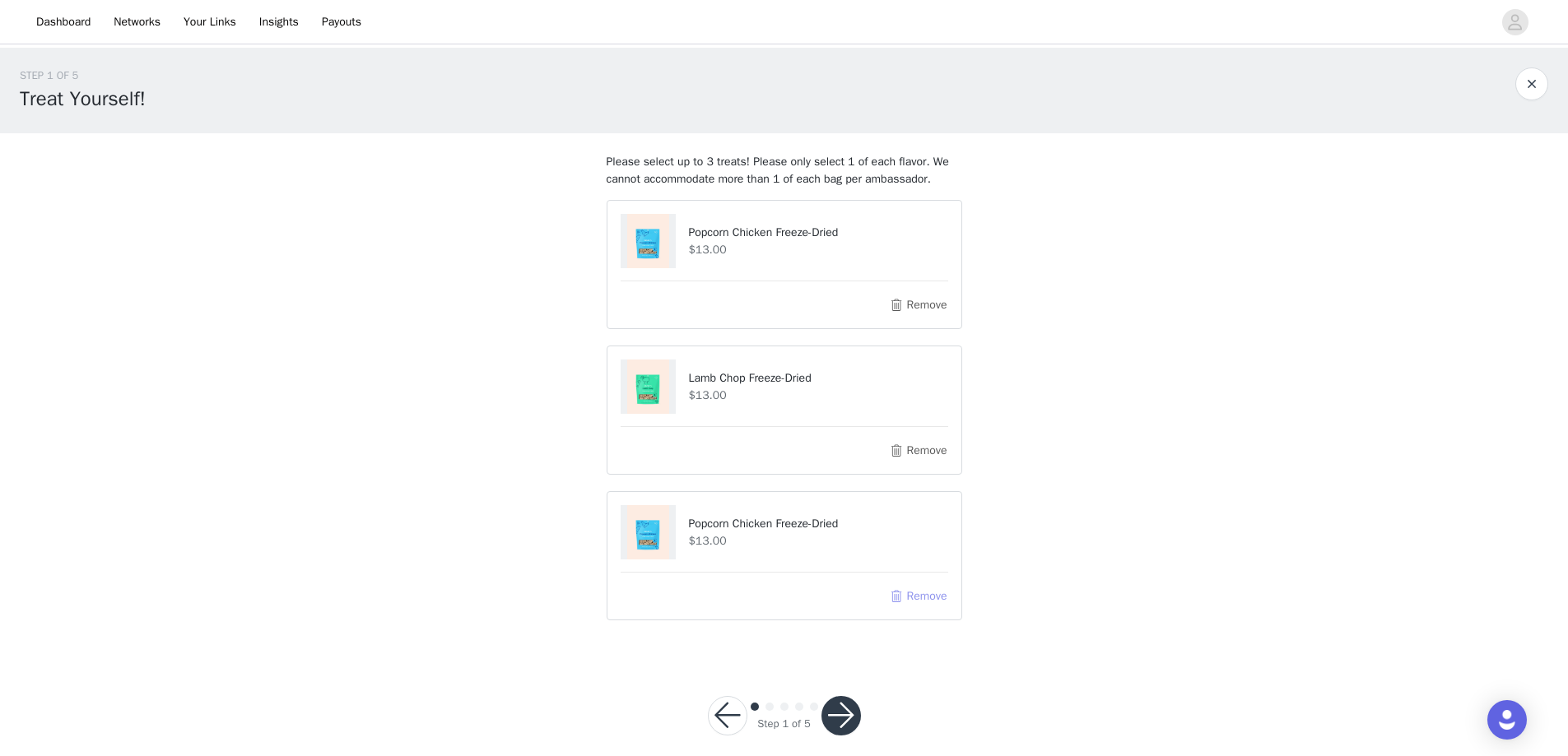 click on "Remove" at bounding box center (918, 596) 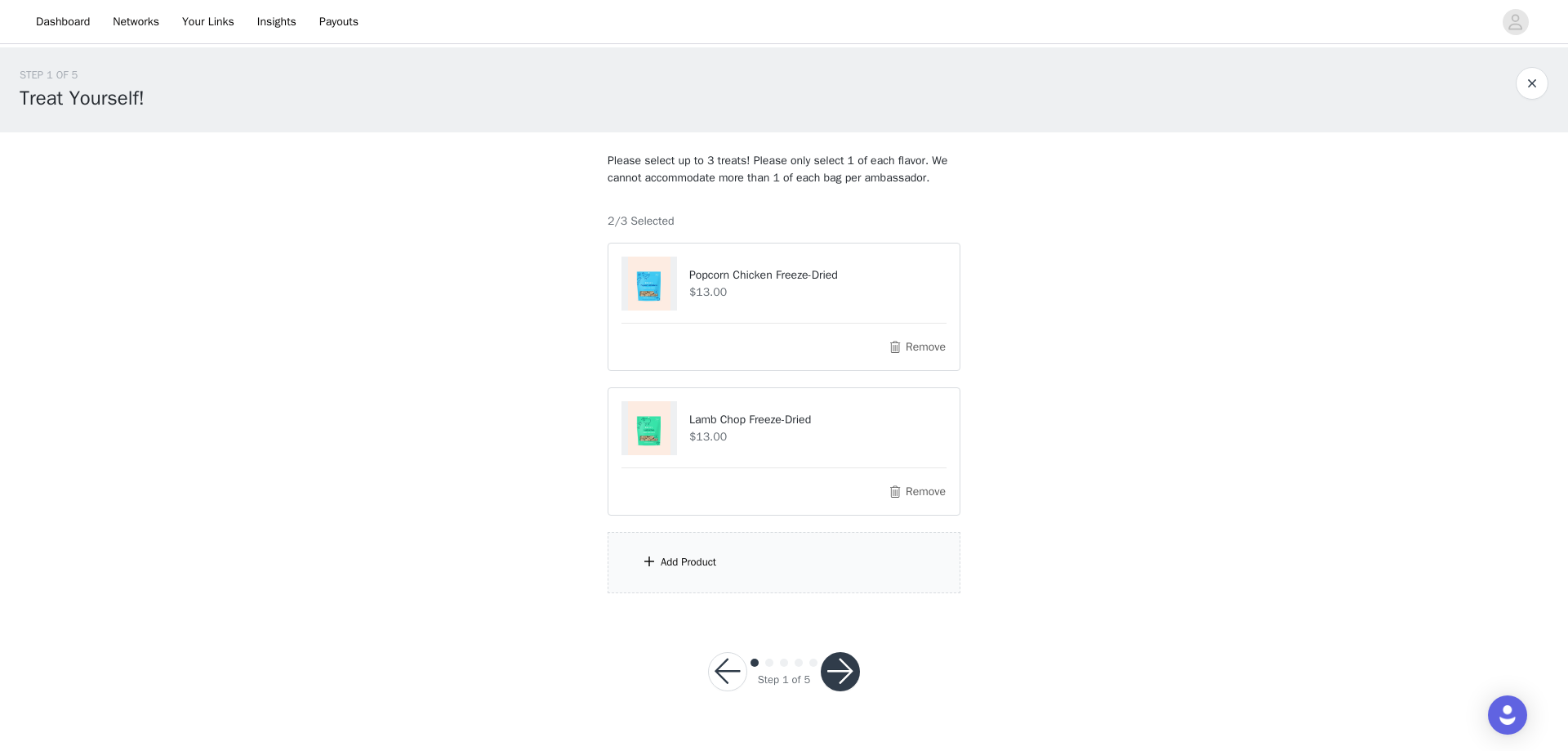 click on "Add Product" at bounding box center (784, 562) 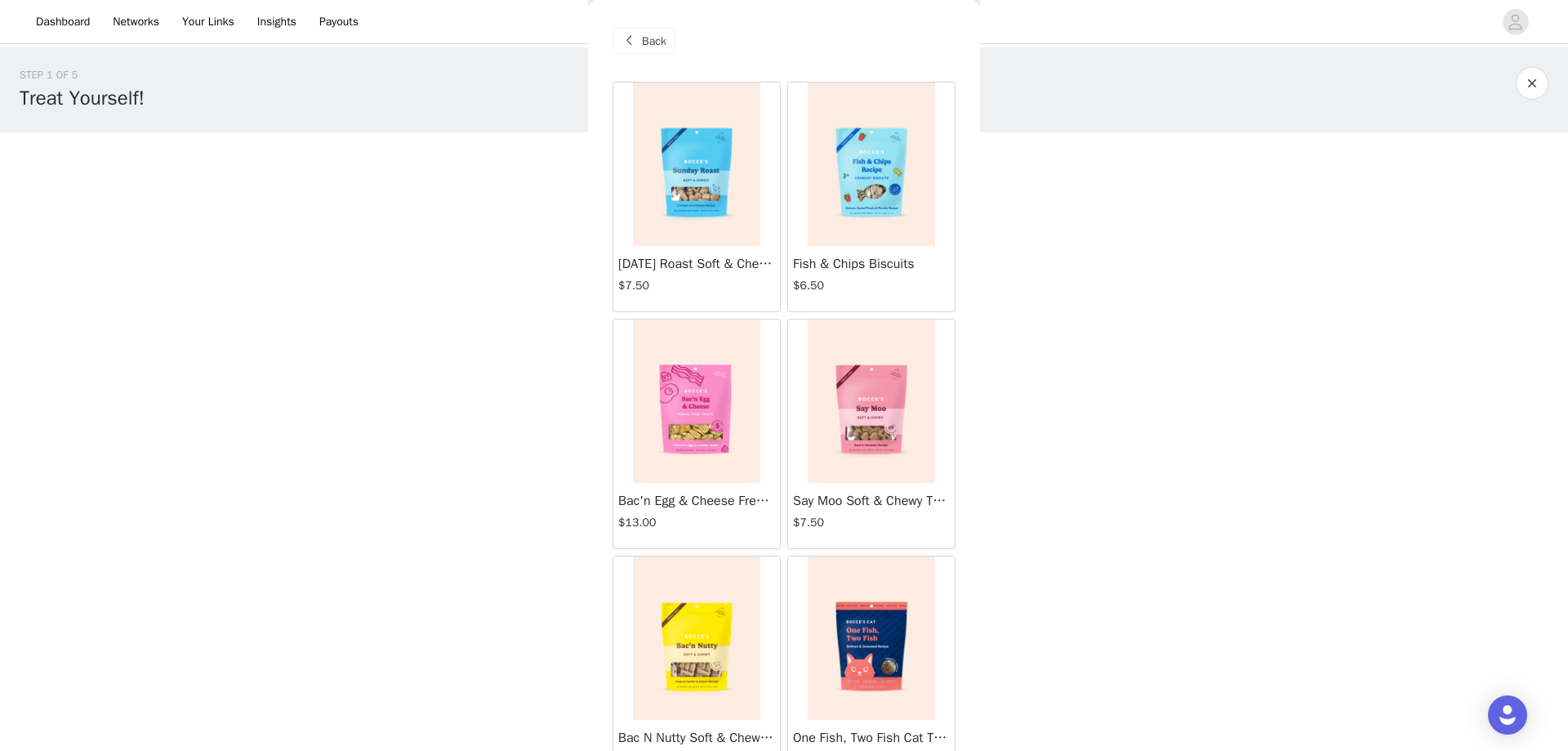 click at bounding box center (871, 401) 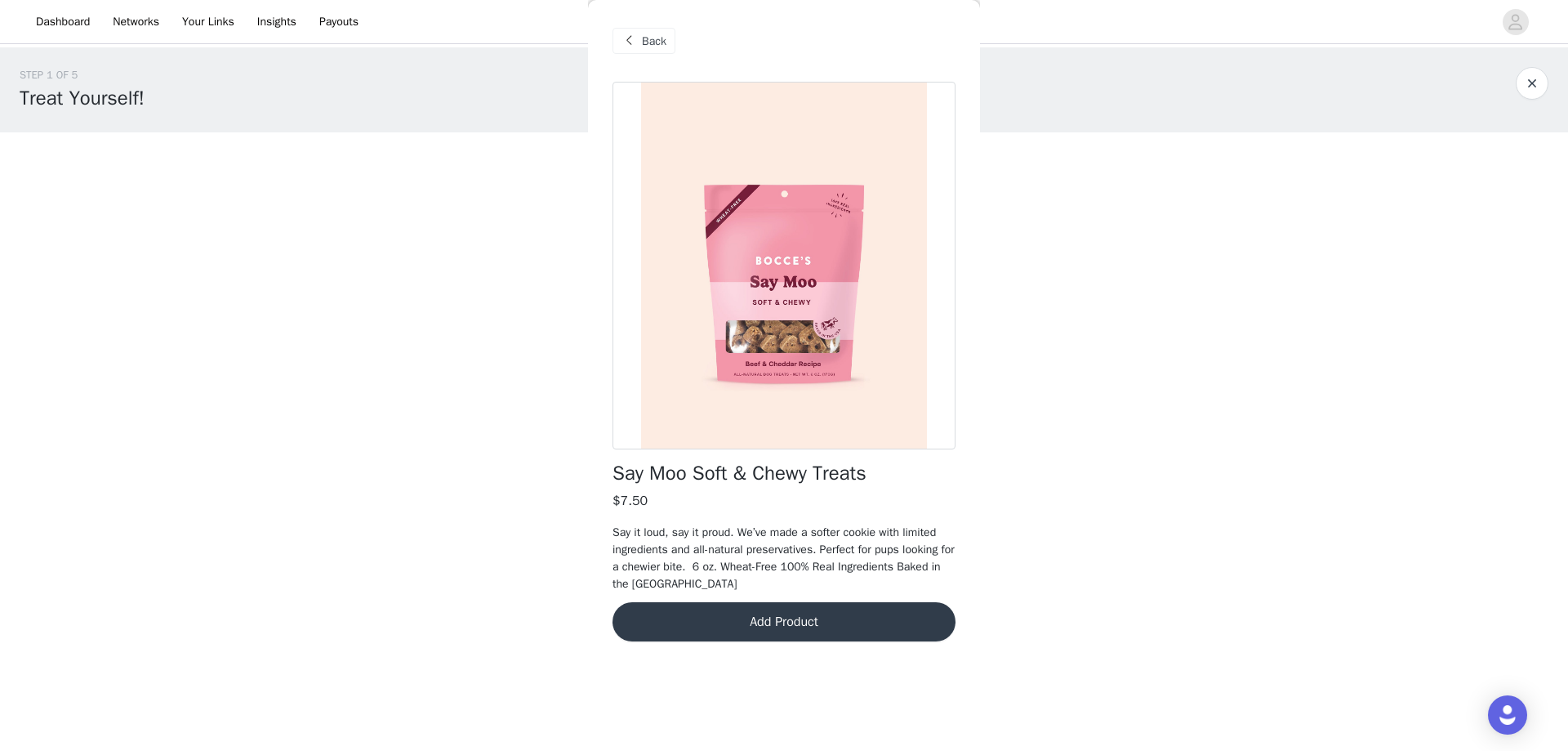click on "Back" at bounding box center (654, 41) 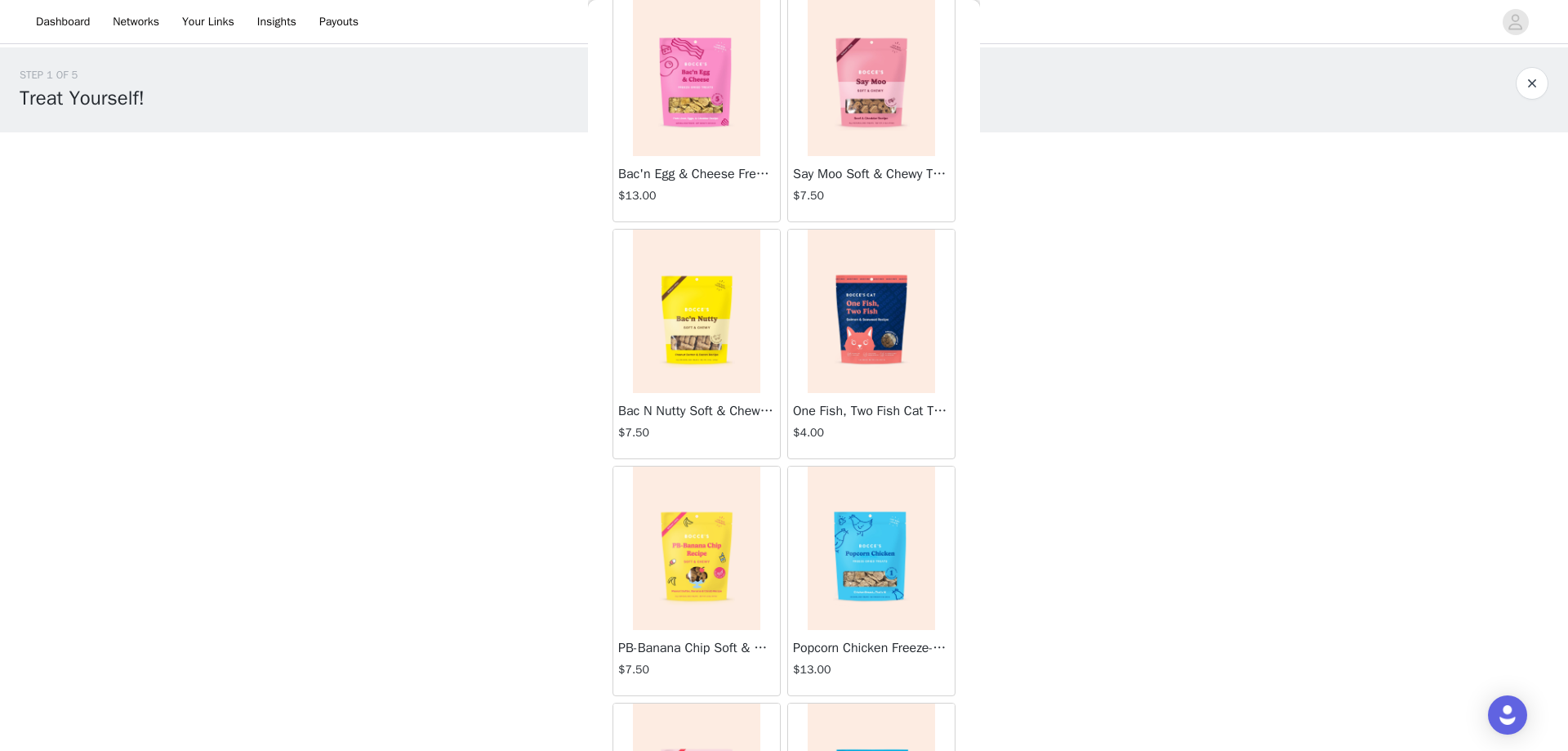 scroll, scrollTop: 654, scrollLeft: 0, axis: vertical 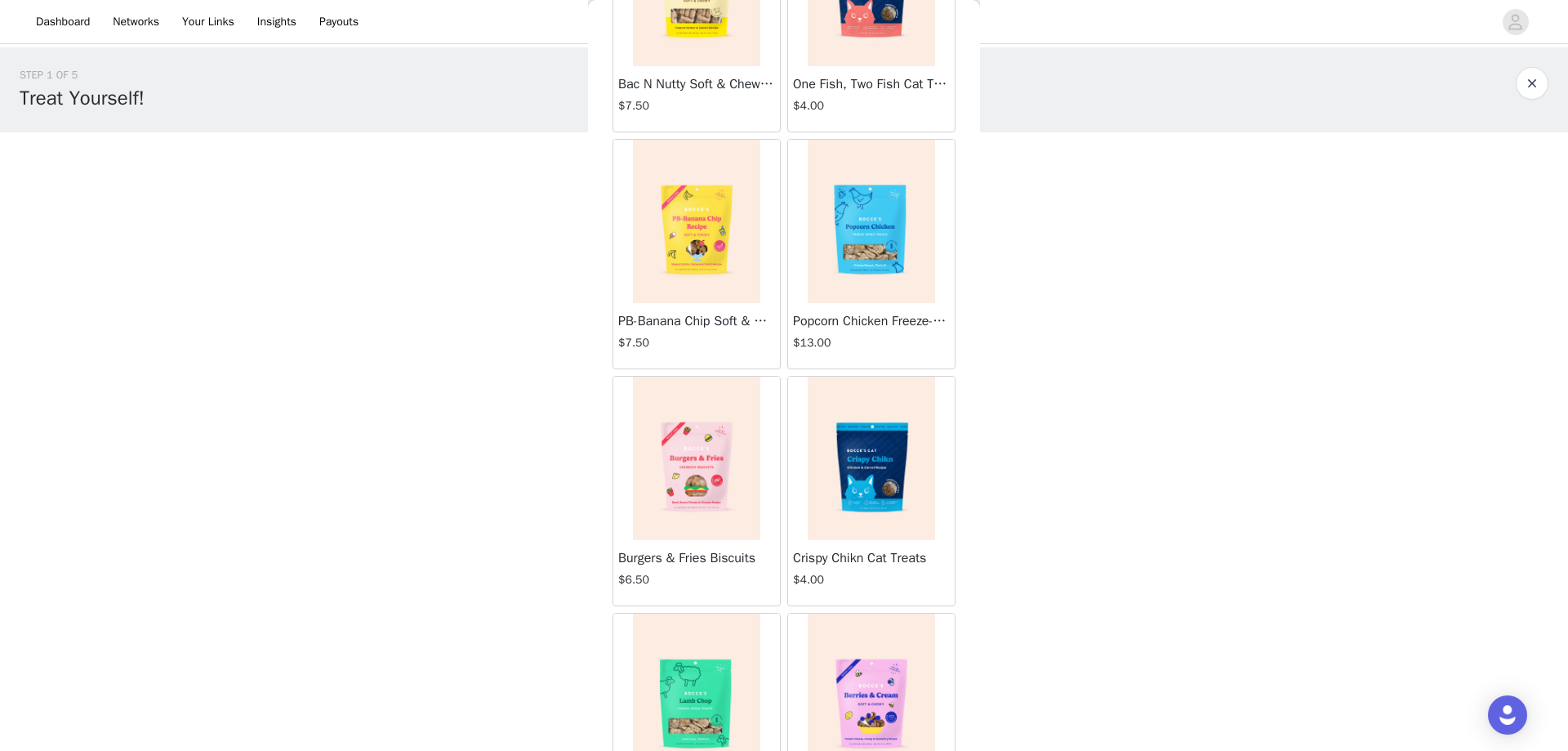 click on "Burgers & Fries Biscuits" at bounding box center (697, 558) 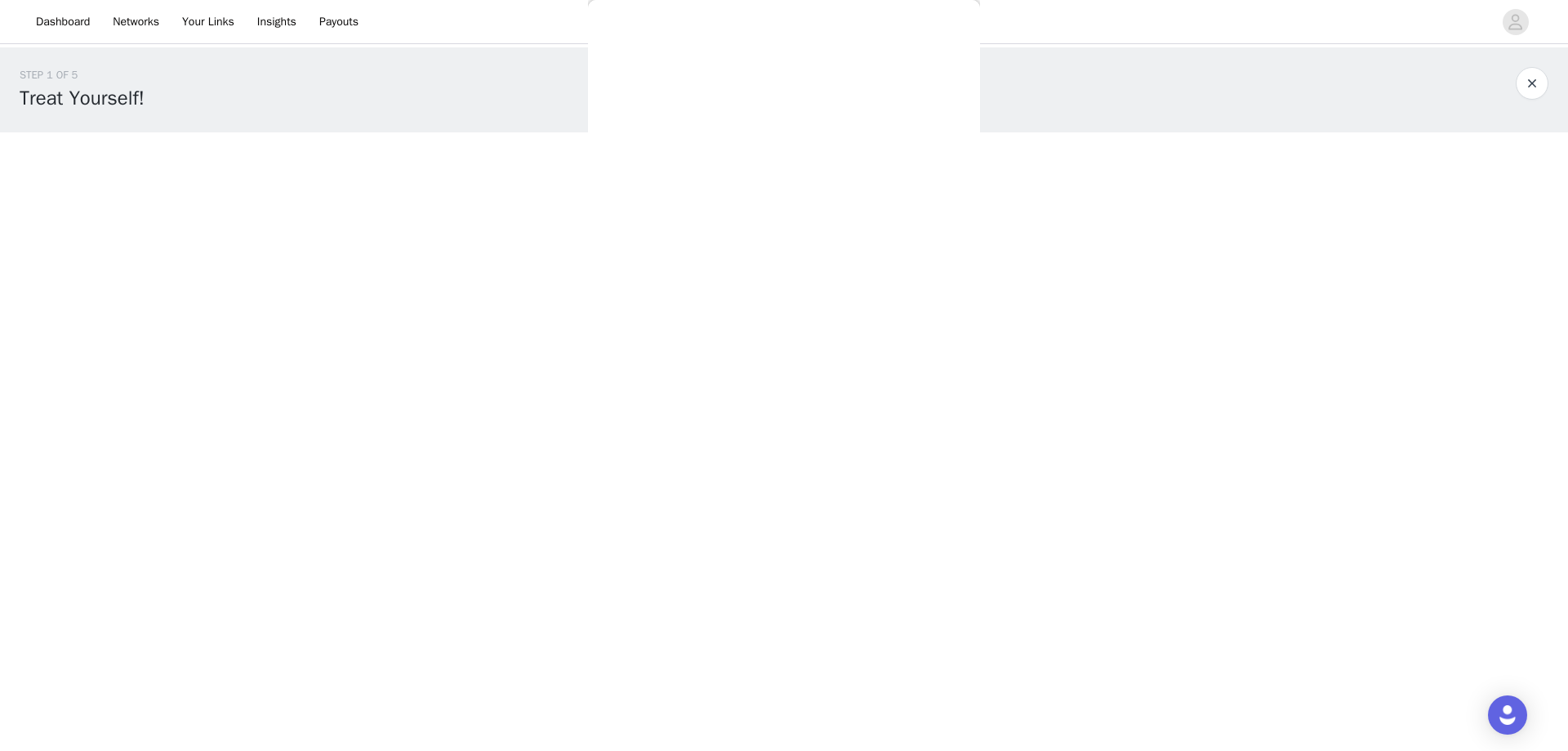 scroll, scrollTop: 0, scrollLeft: 0, axis: both 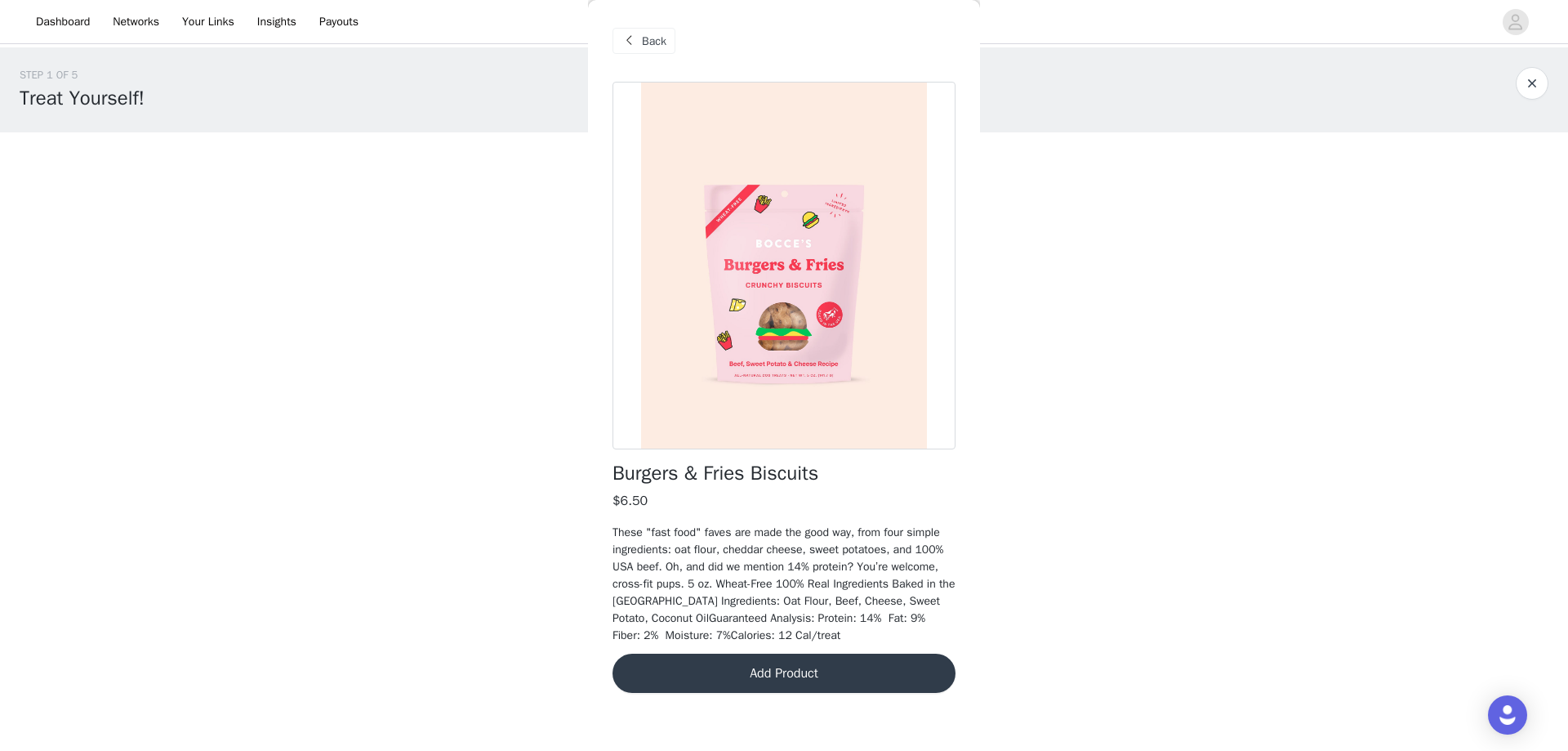 click on "Back" at bounding box center (644, 41) 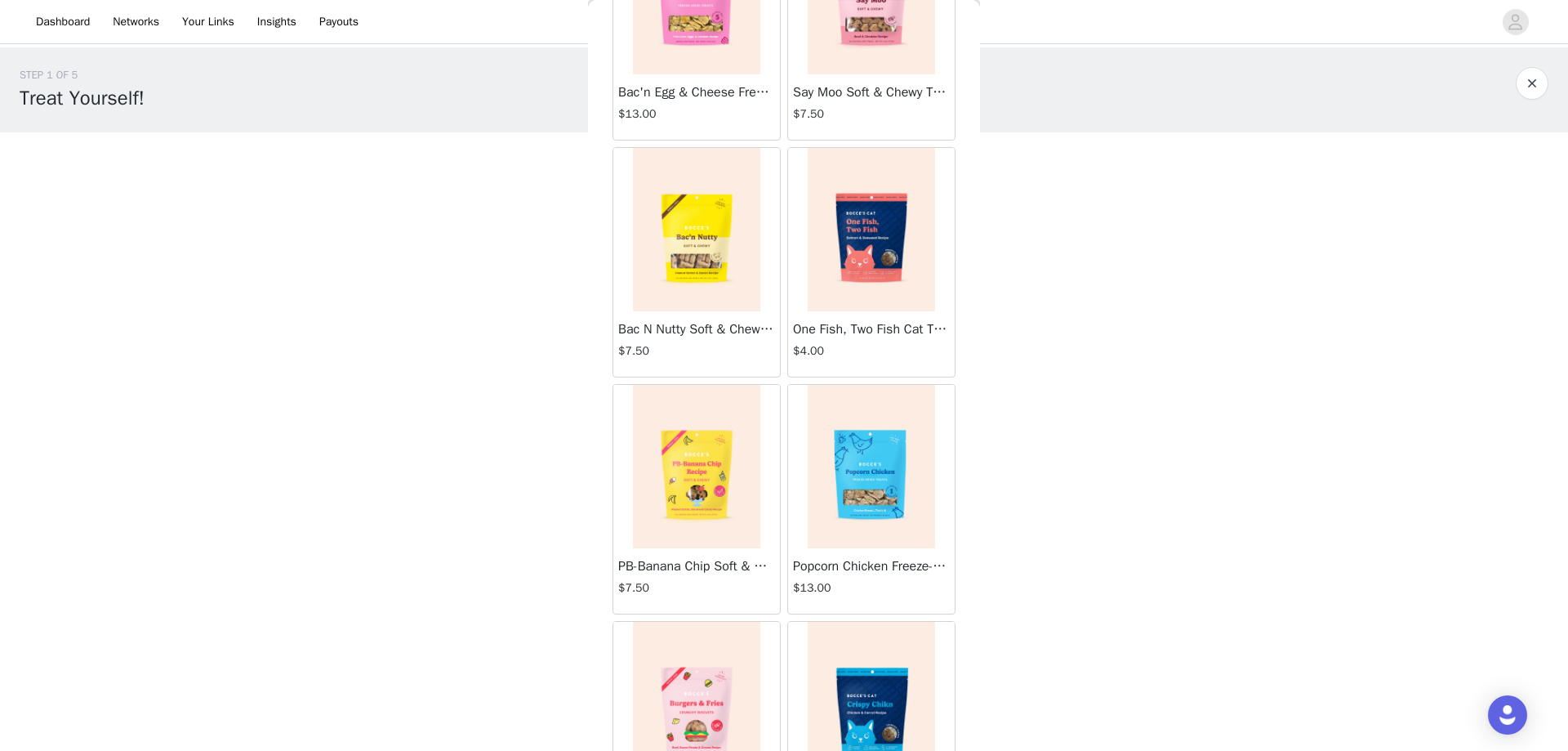 scroll, scrollTop: 490, scrollLeft: 0, axis: vertical 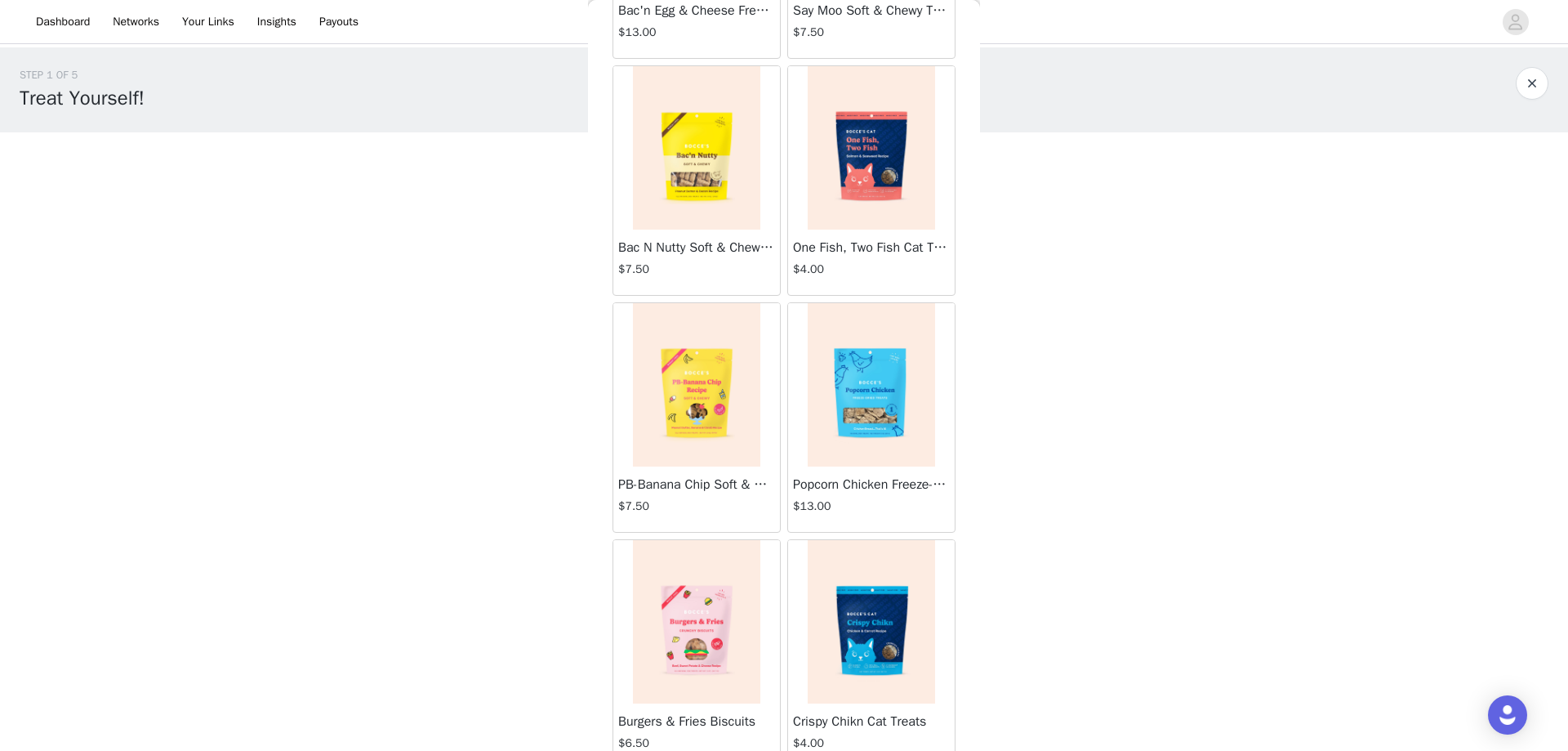 click on "PB-Banana Chip Soft & Chewy Treats" at bounding box center [697, 485] 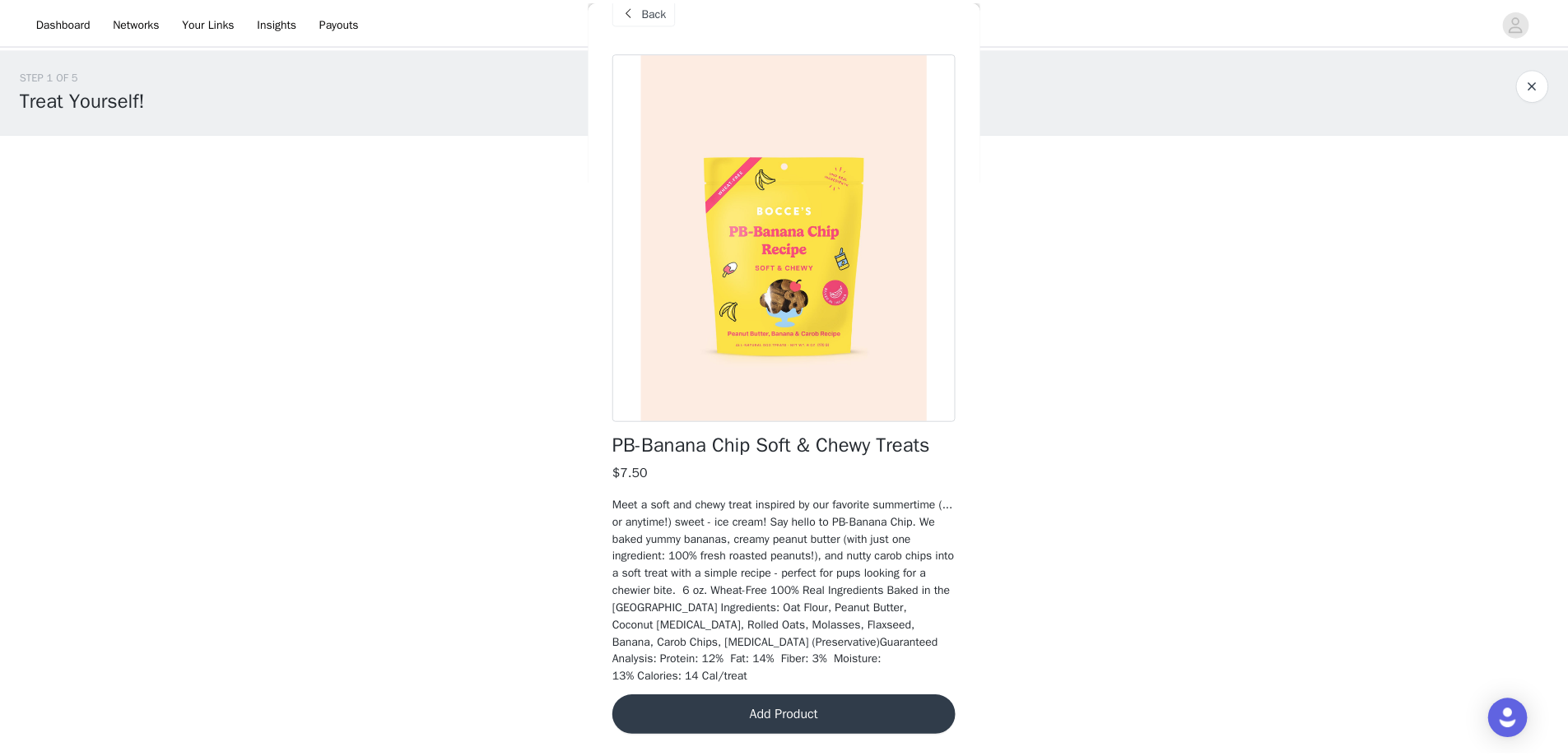 scroll, scrollTop: 30, scrollLeft: 0, axis: vertical 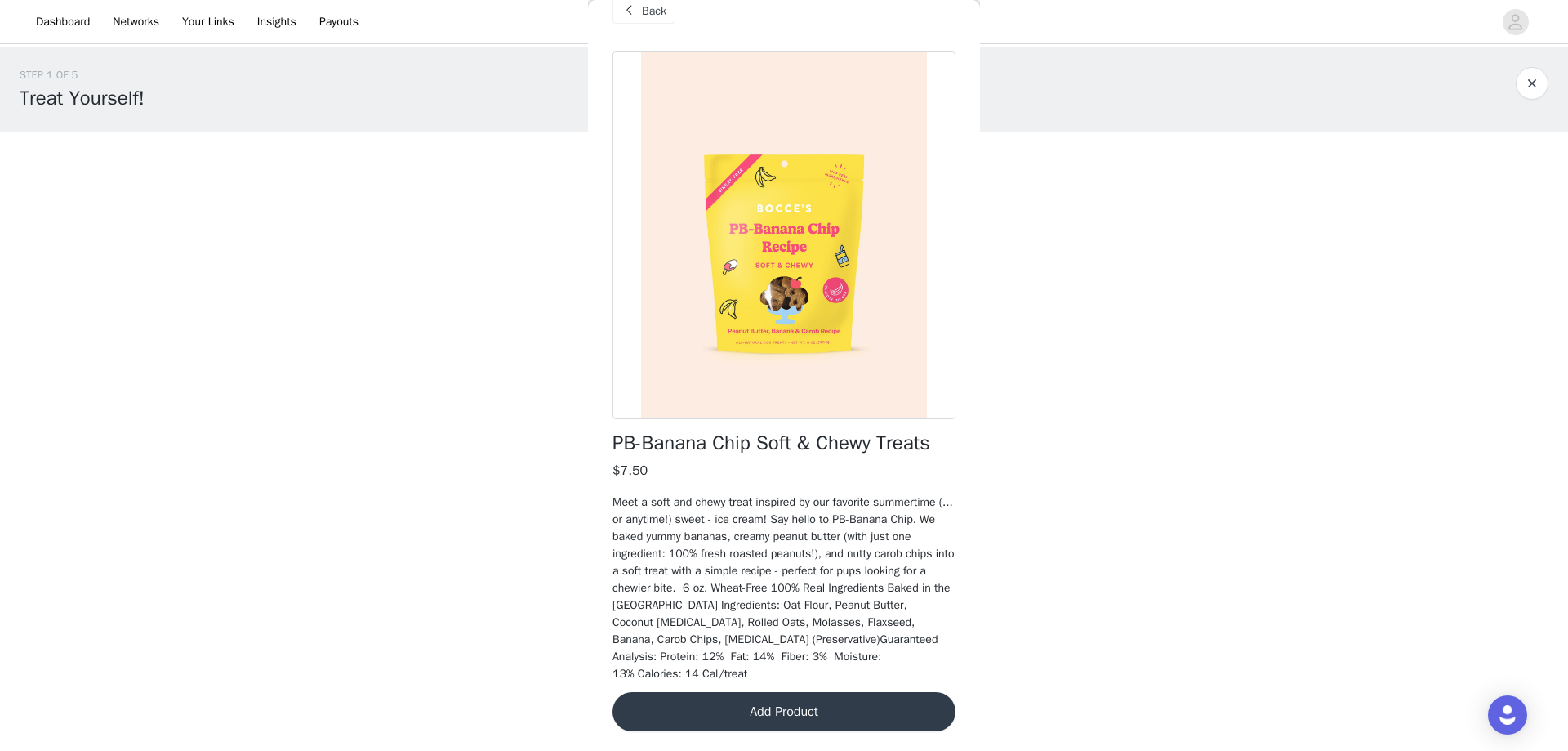 click on "Add Product" at bounding box center (784, 712) 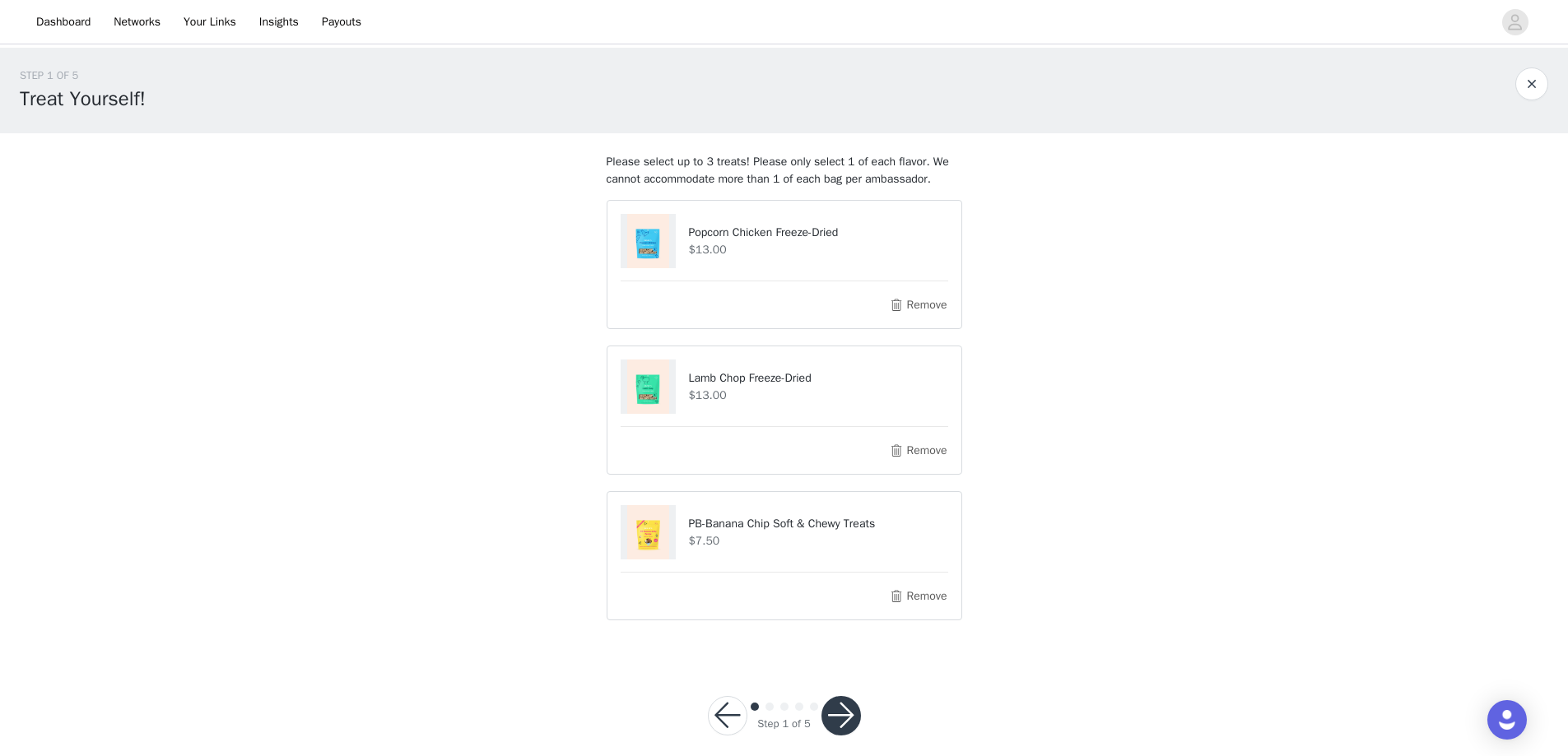 click at bounding box center (841, 716) 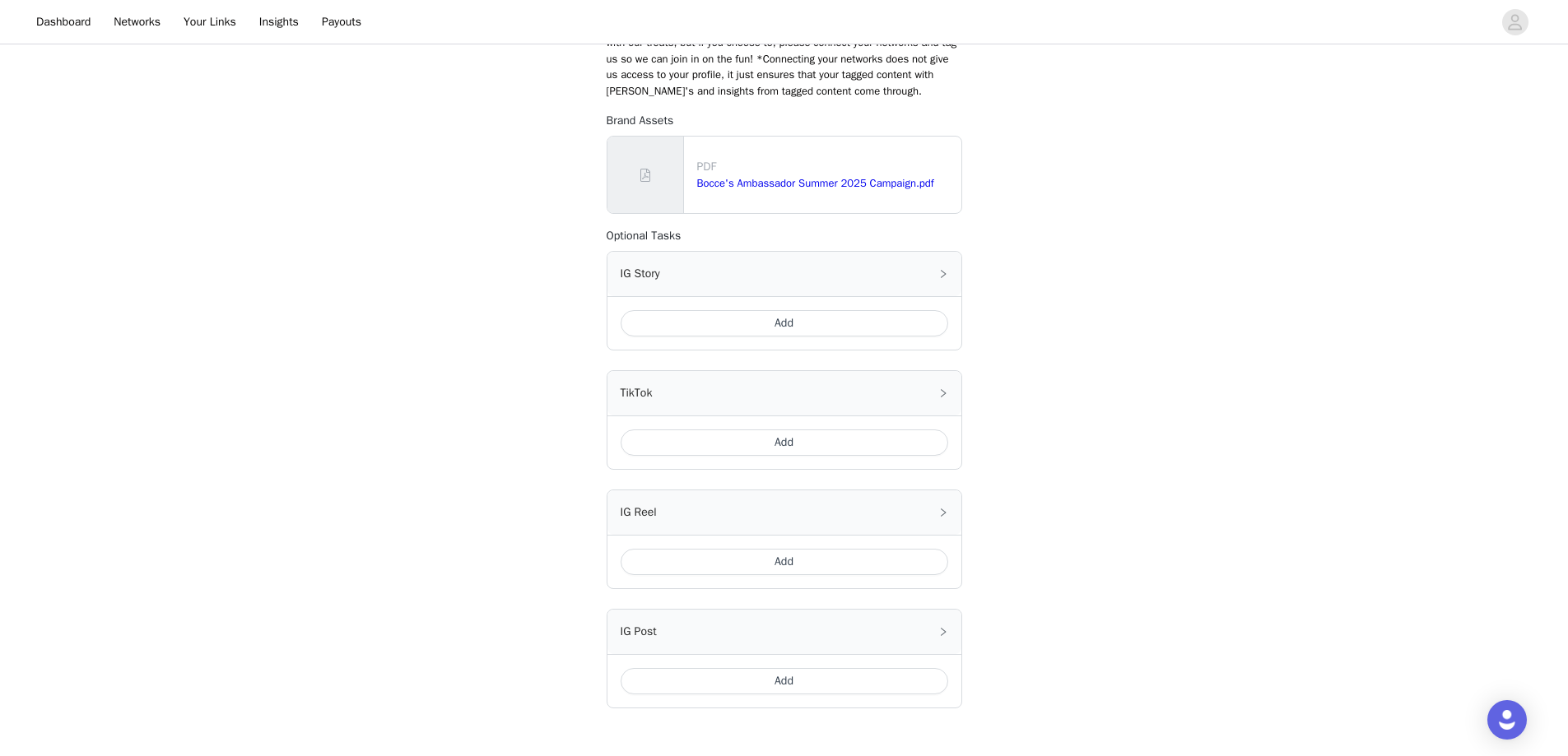 scroll, scrollTop: 357, scrollLeft: 0, axis: vertical 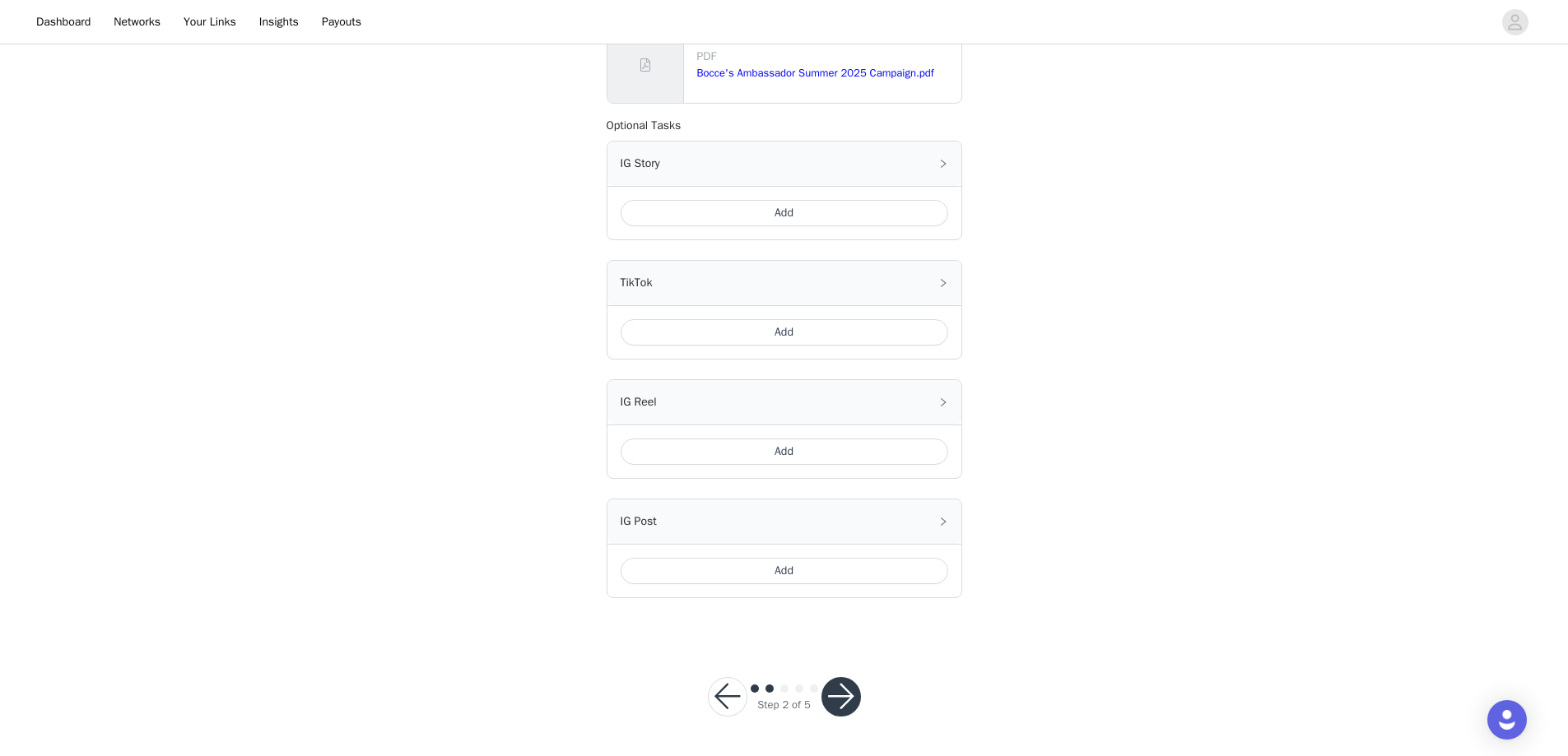 click at bounding box center [841, 697] 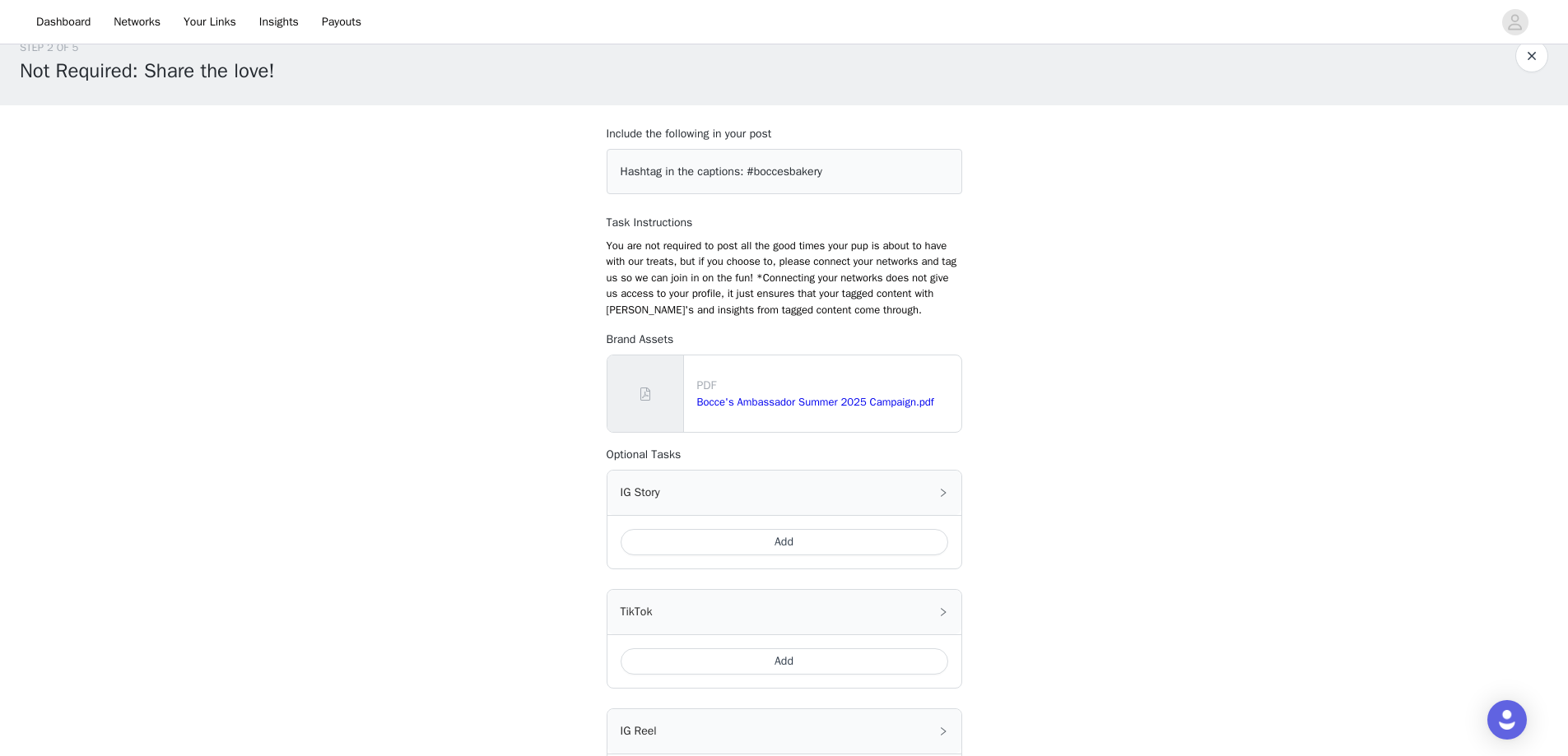 scroll, scrollTop: 357, scrollLeft: 0, axis: vertical 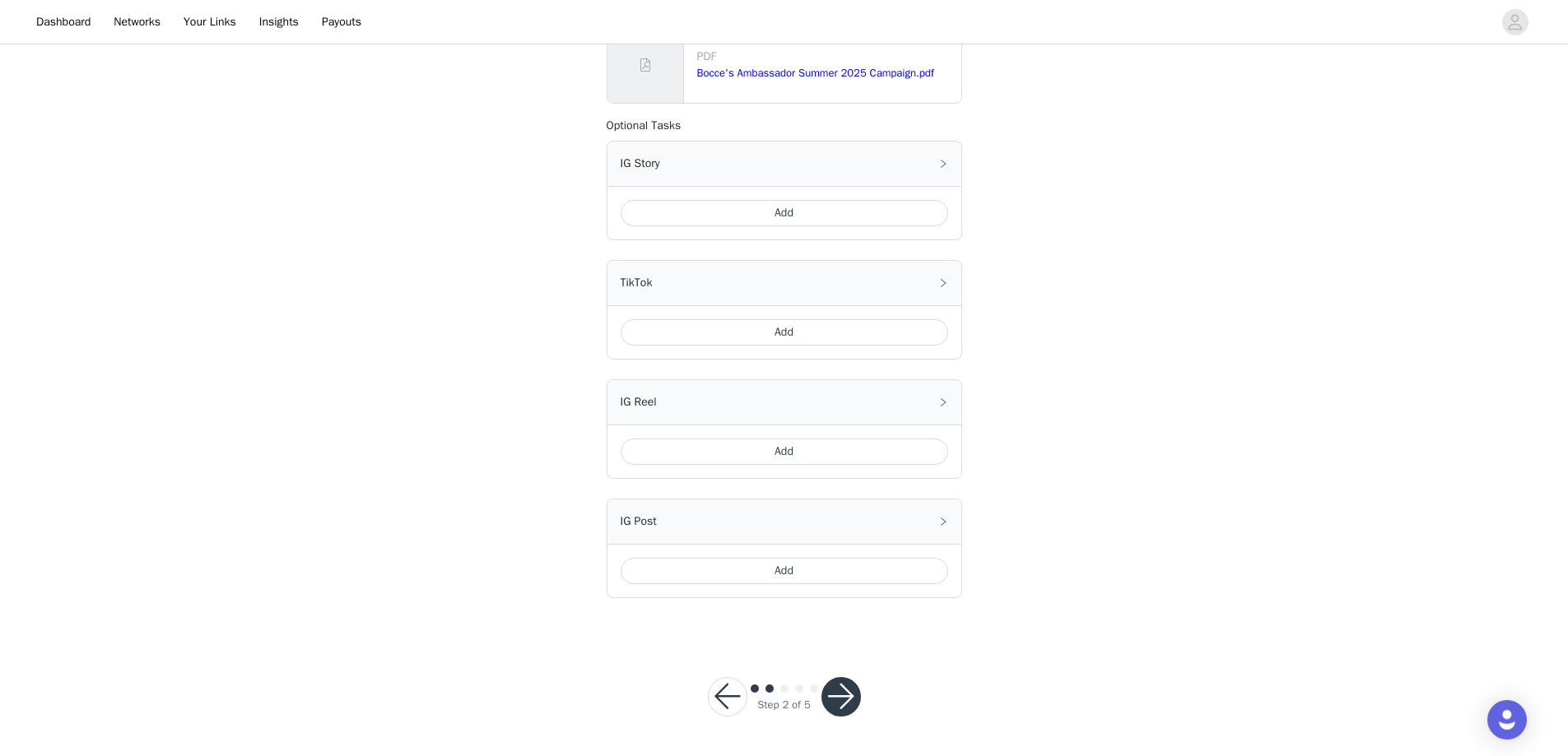 click on "Add" at bounding box center (784, 571) 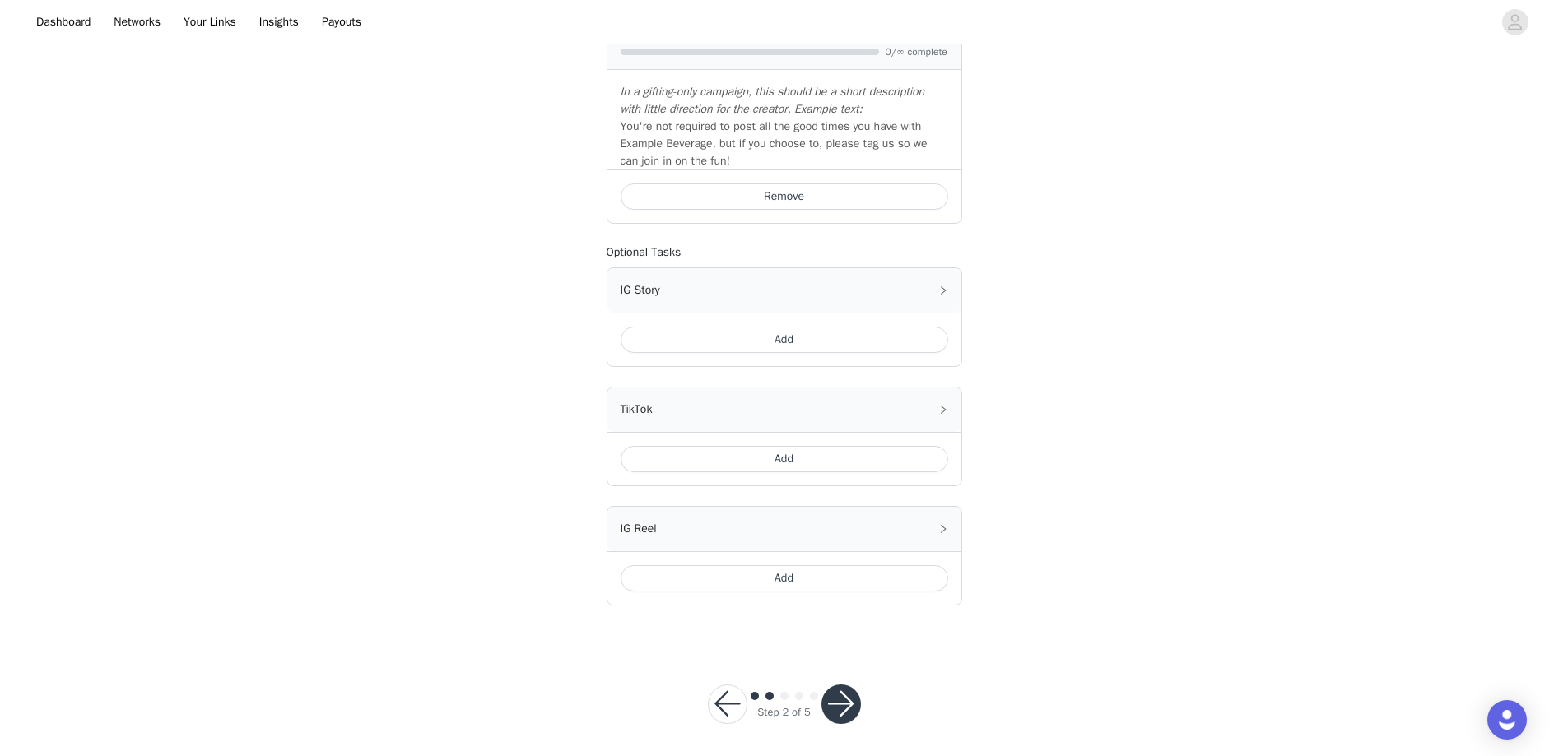 scroll, scrollTop: 529, scrollLeft: 0, axis: vertical 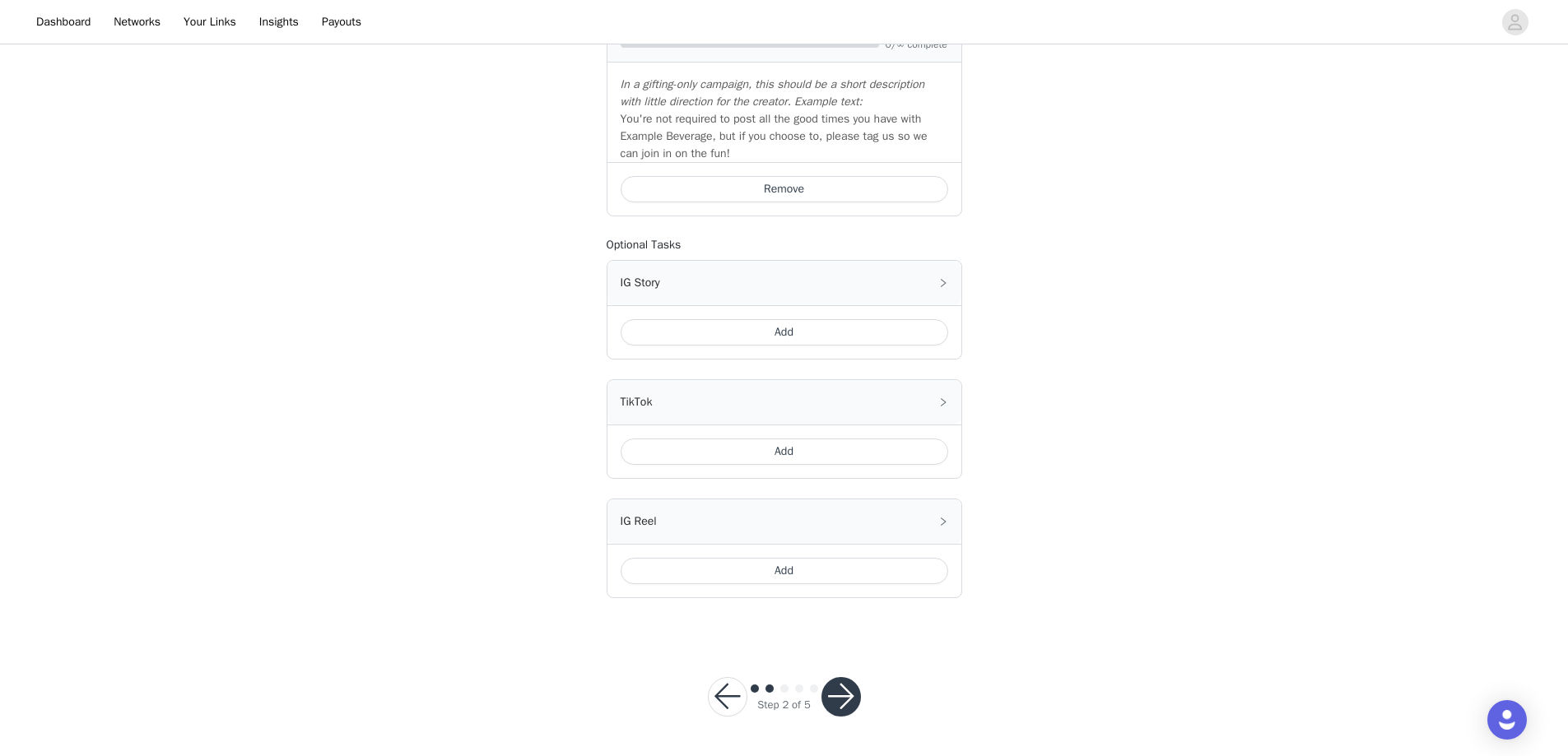 click at bounding box center (841, 697) 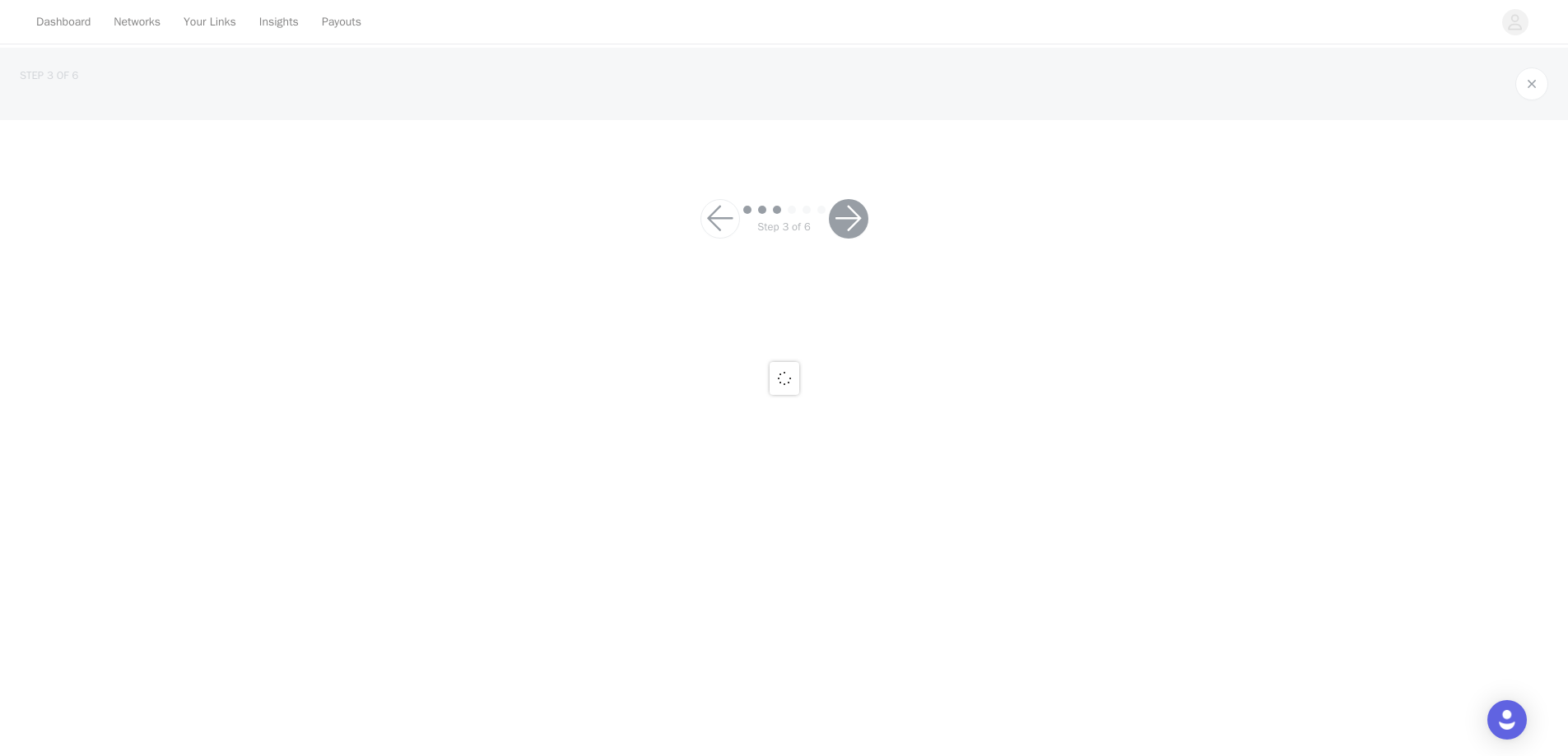scroll, scrollTop: 0, scrollLeft: 0, axis: both 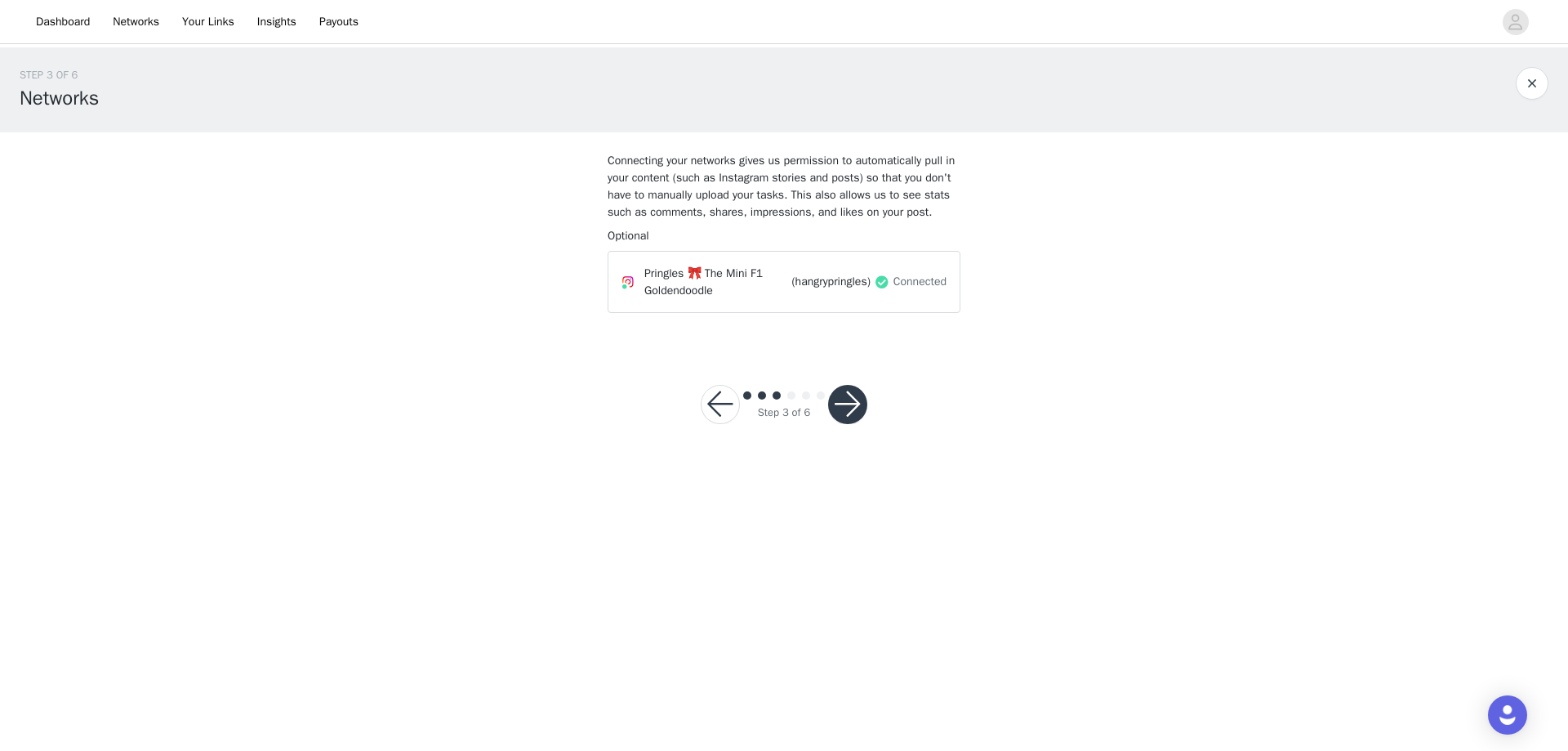 click at bounding box center [848, 405] 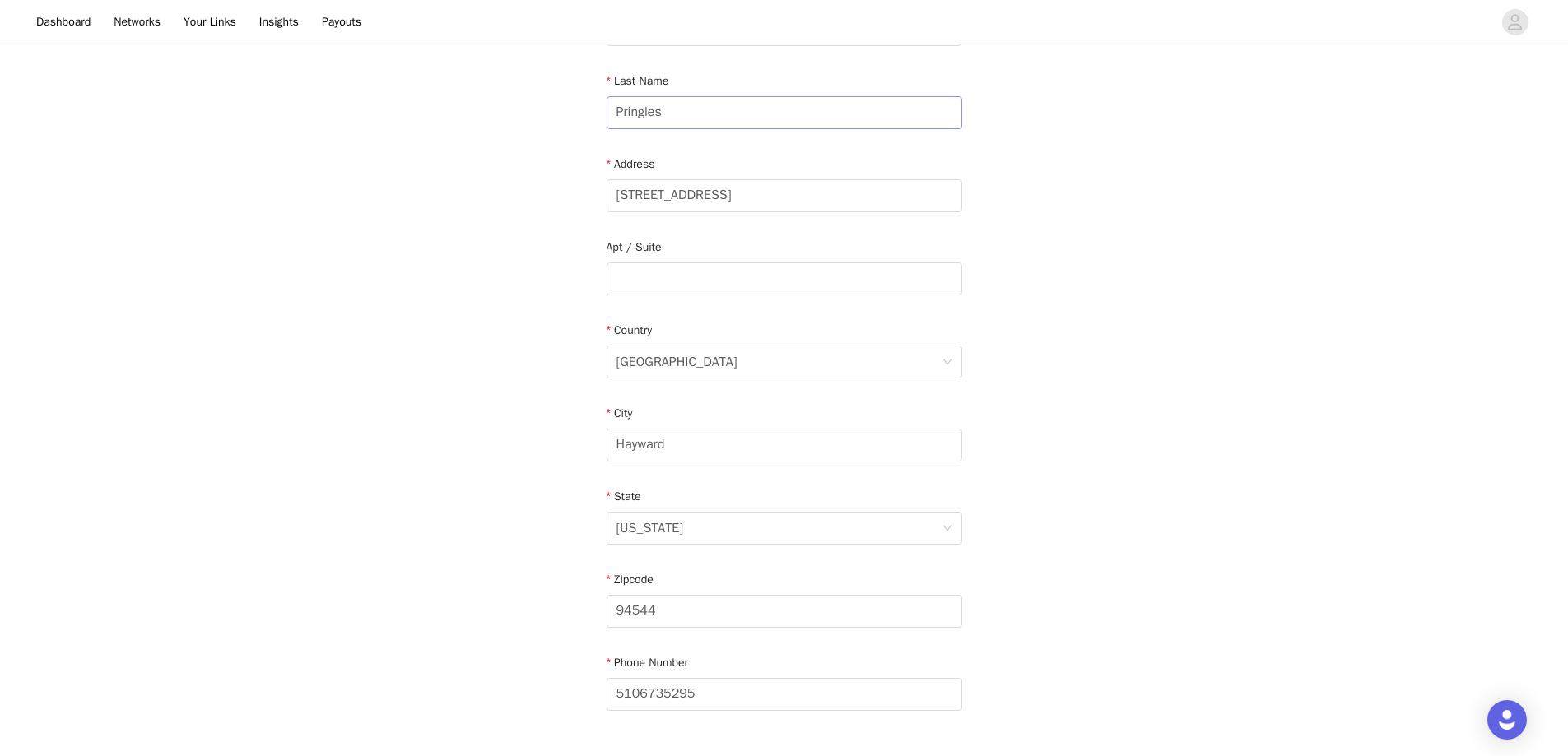 scroll, scrollTop: 329, scrollLeft: 0, axis: vertical 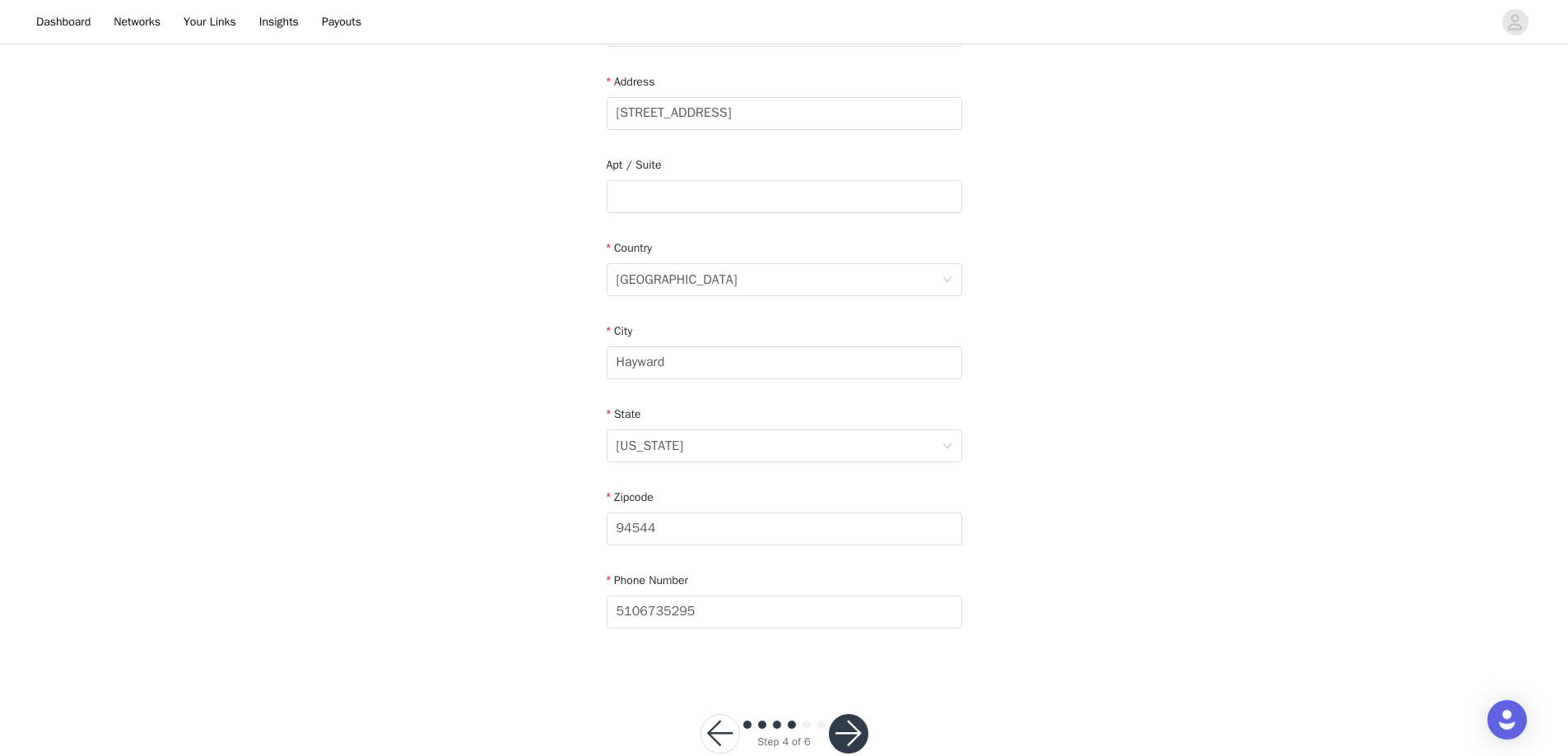 click at bounding box center (849, 734) 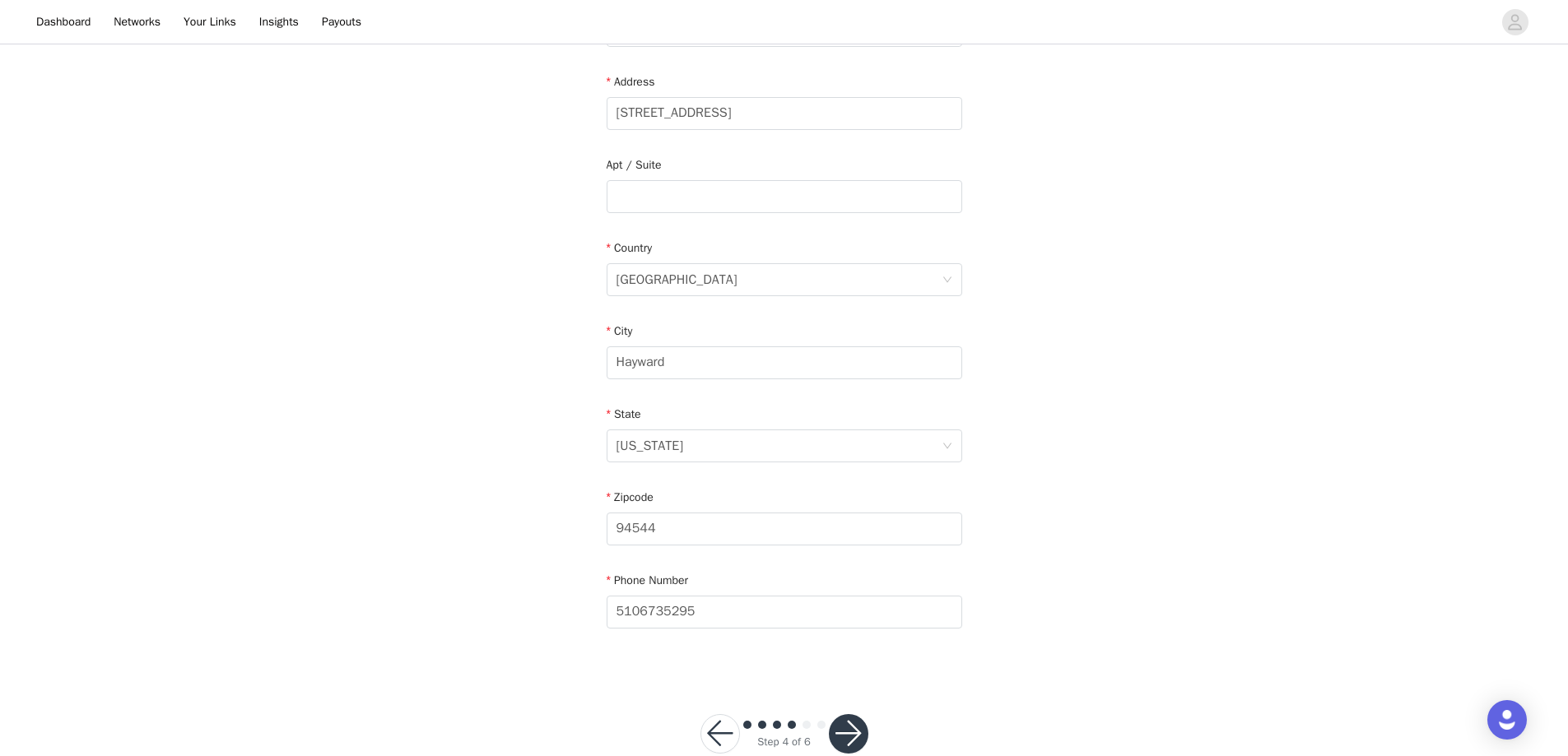 scroll, scrollTop: 0, scrollLeft: 0, axis: both 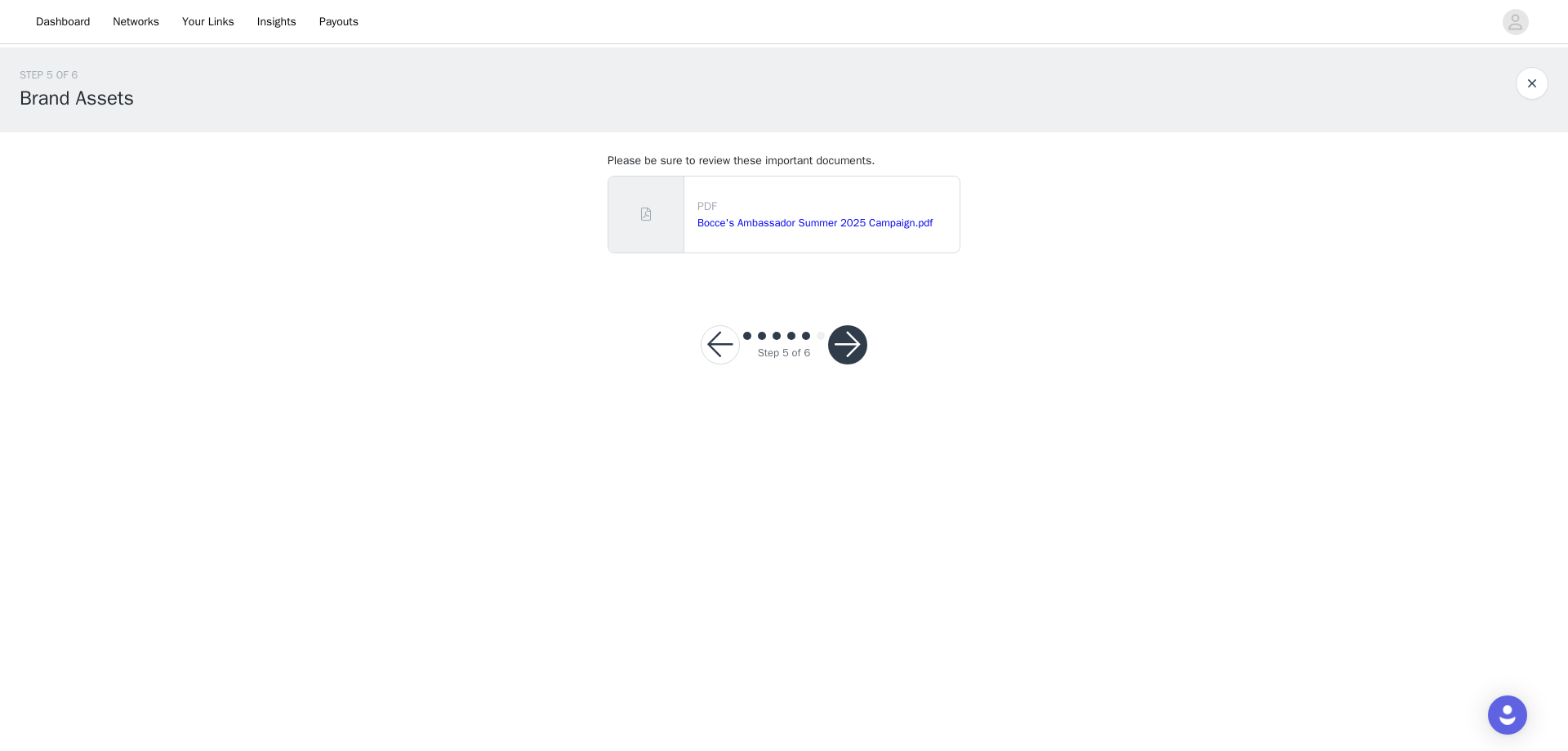 click at bounding box center [848, 345] 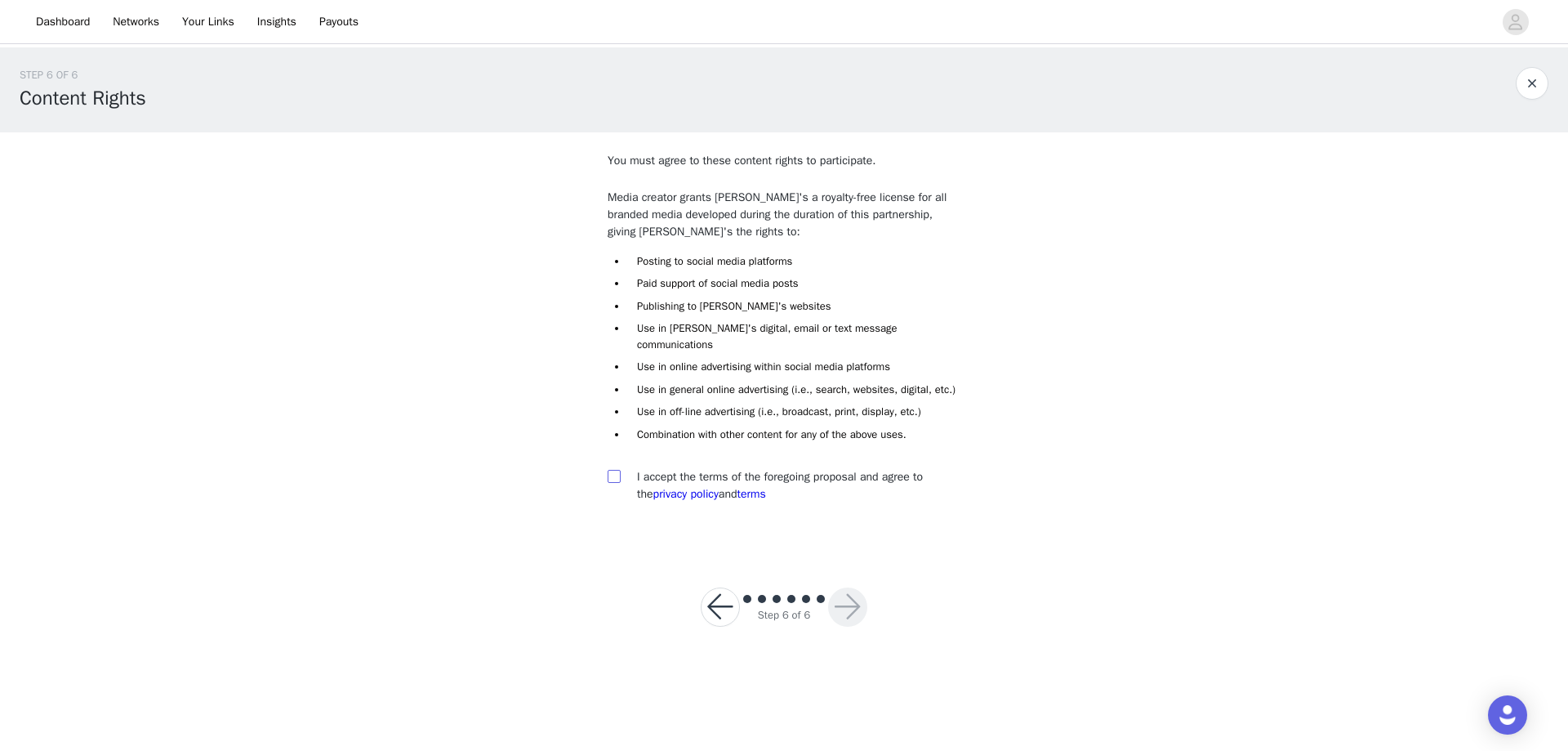 click at bounding box center [613, 476] 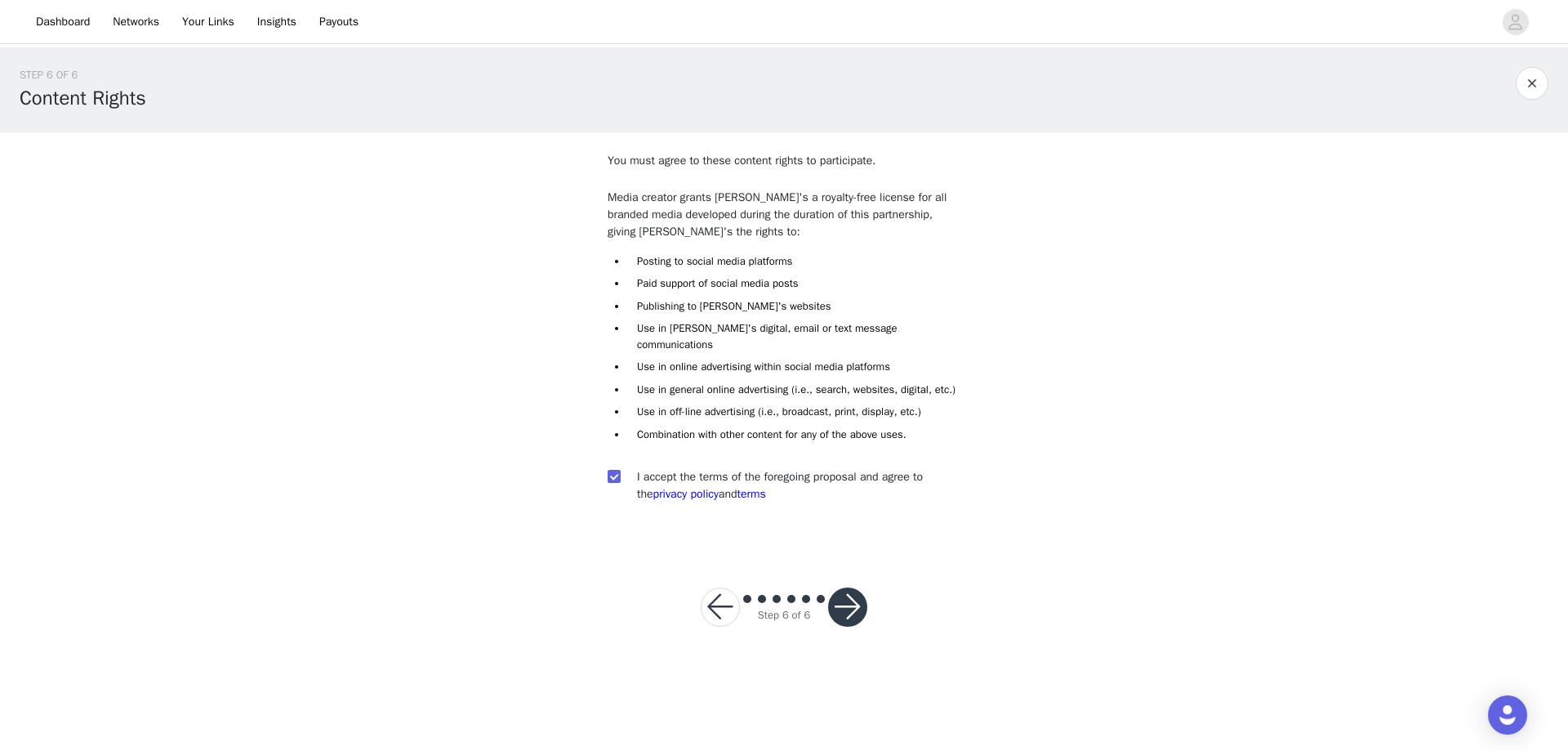 click at bounding box center (848, 607) 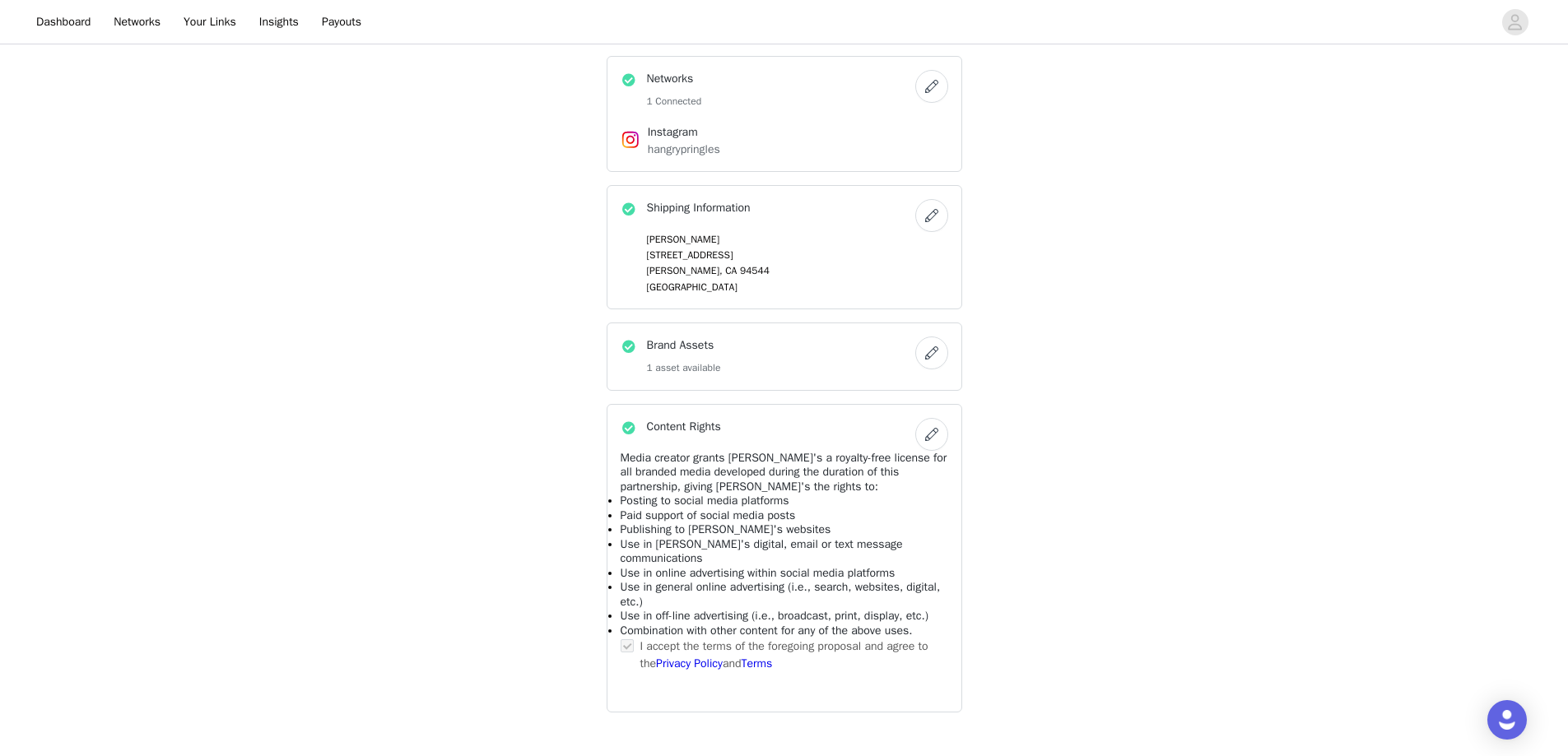 scroll, scrollTop: 904, scrollLeft: 0, axis: vertical 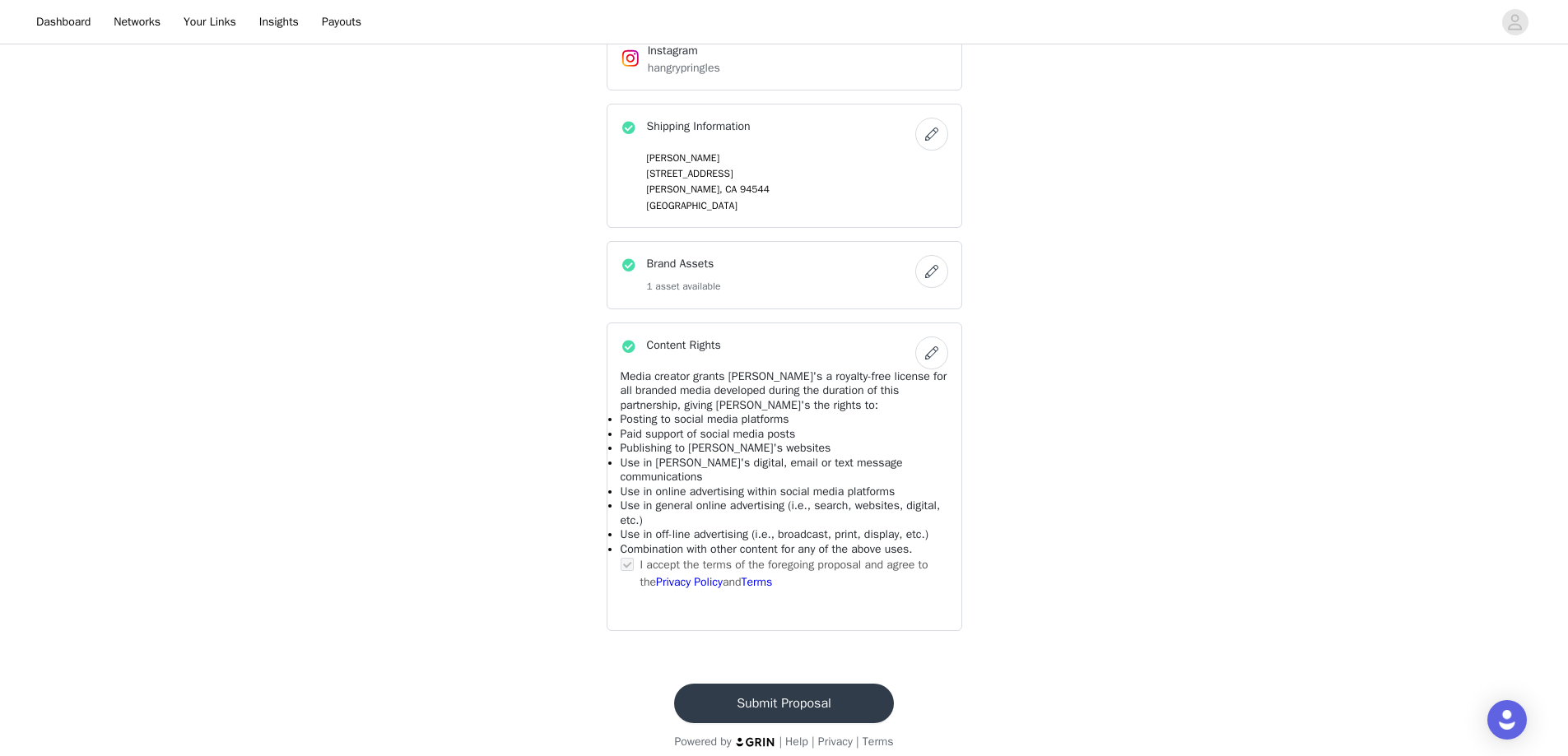 click on "Submit Proposal" at bounding box center (784, 703) 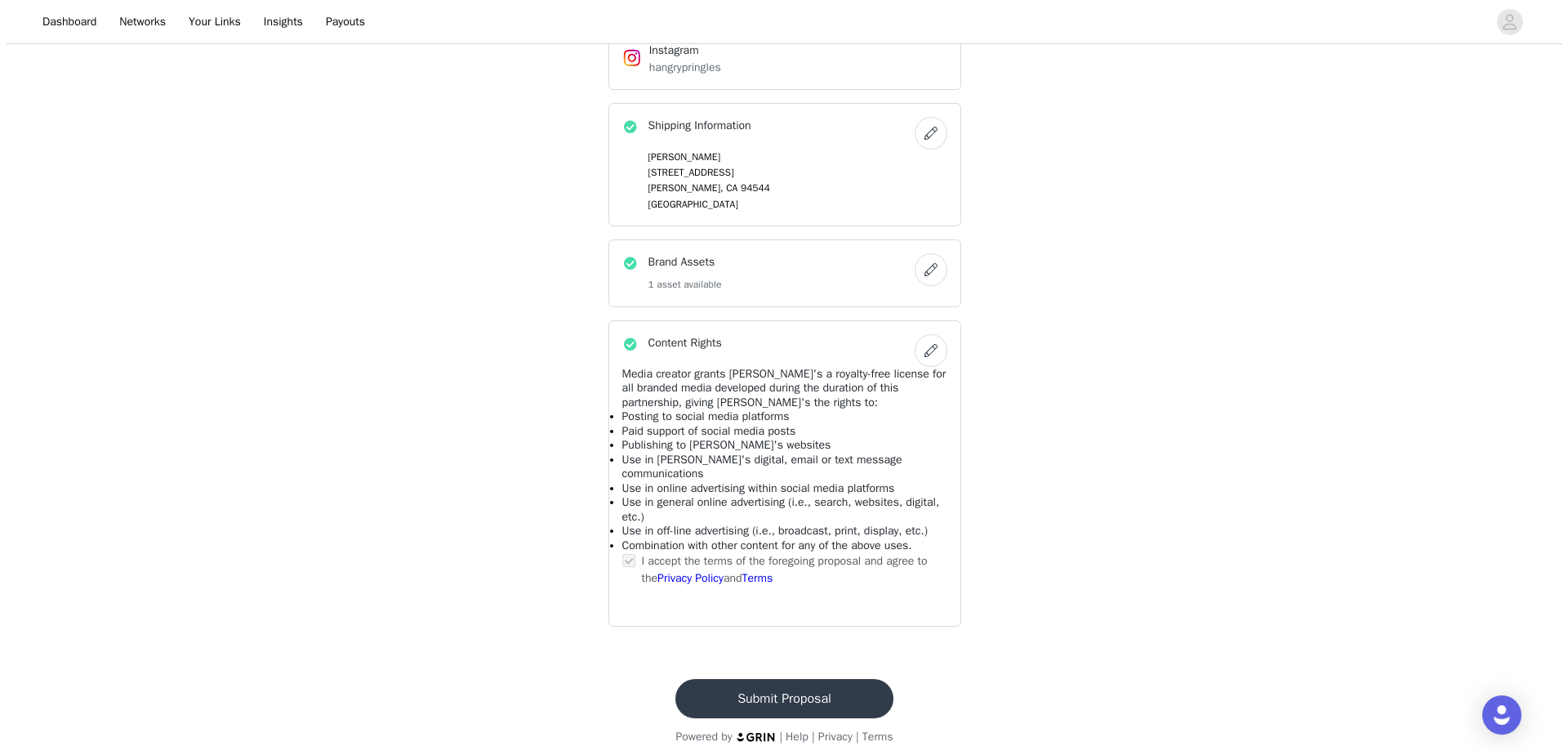 scroll, scrollTop: 0, scrollLeft: 0, axis: both 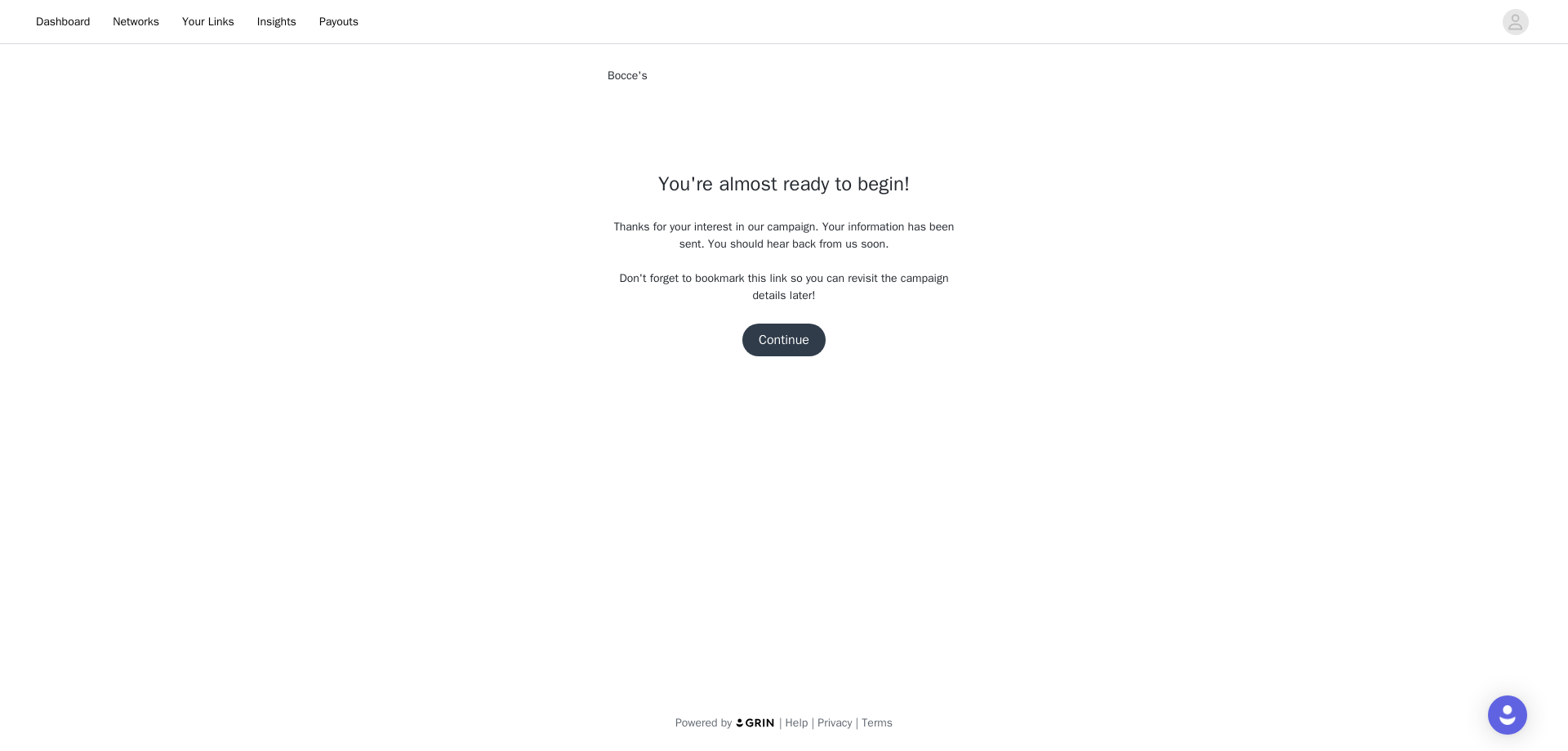 click on "Continue" at bounding box center [784, 340] 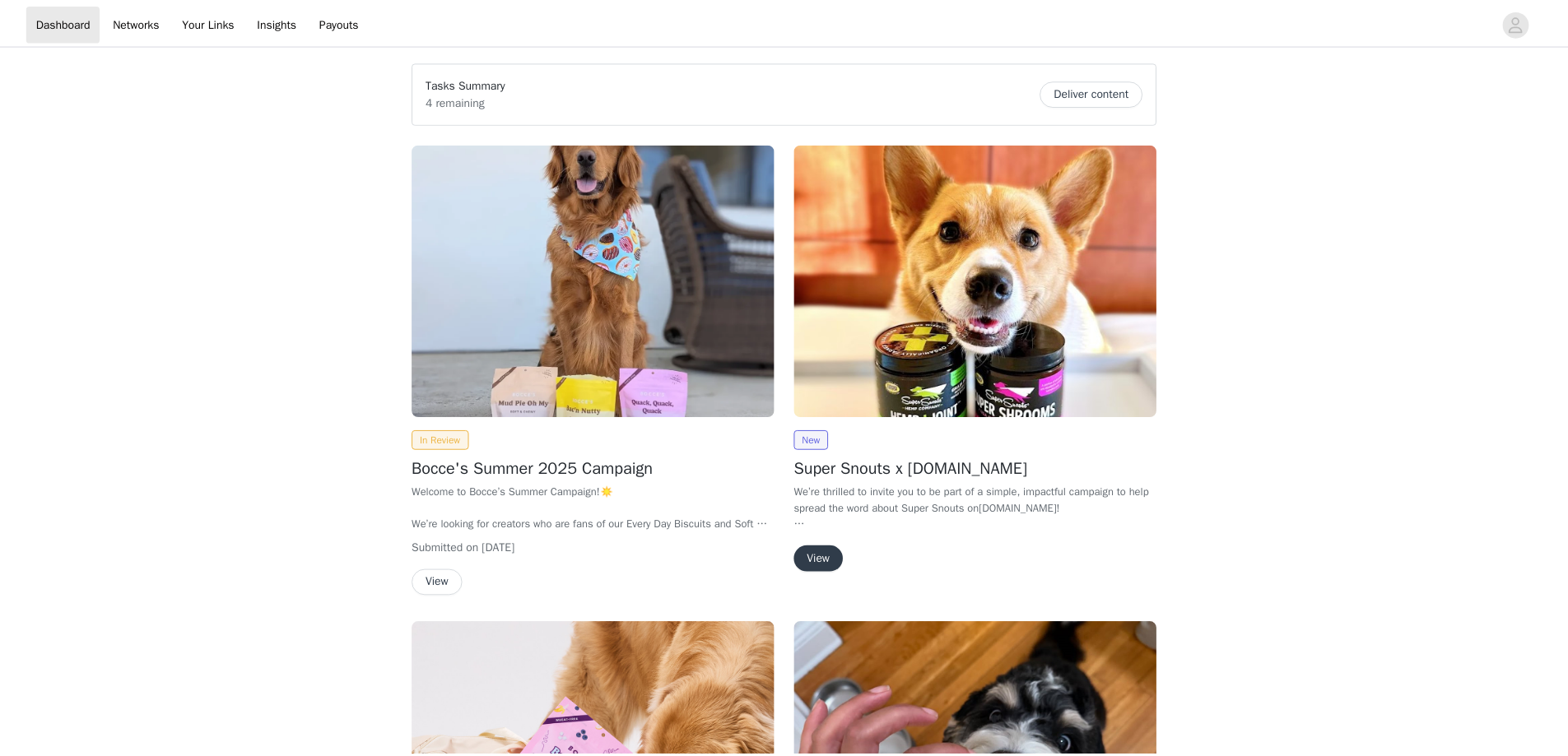 scroll, scrollTop: 0, scrollLeft: 0, axis: both 